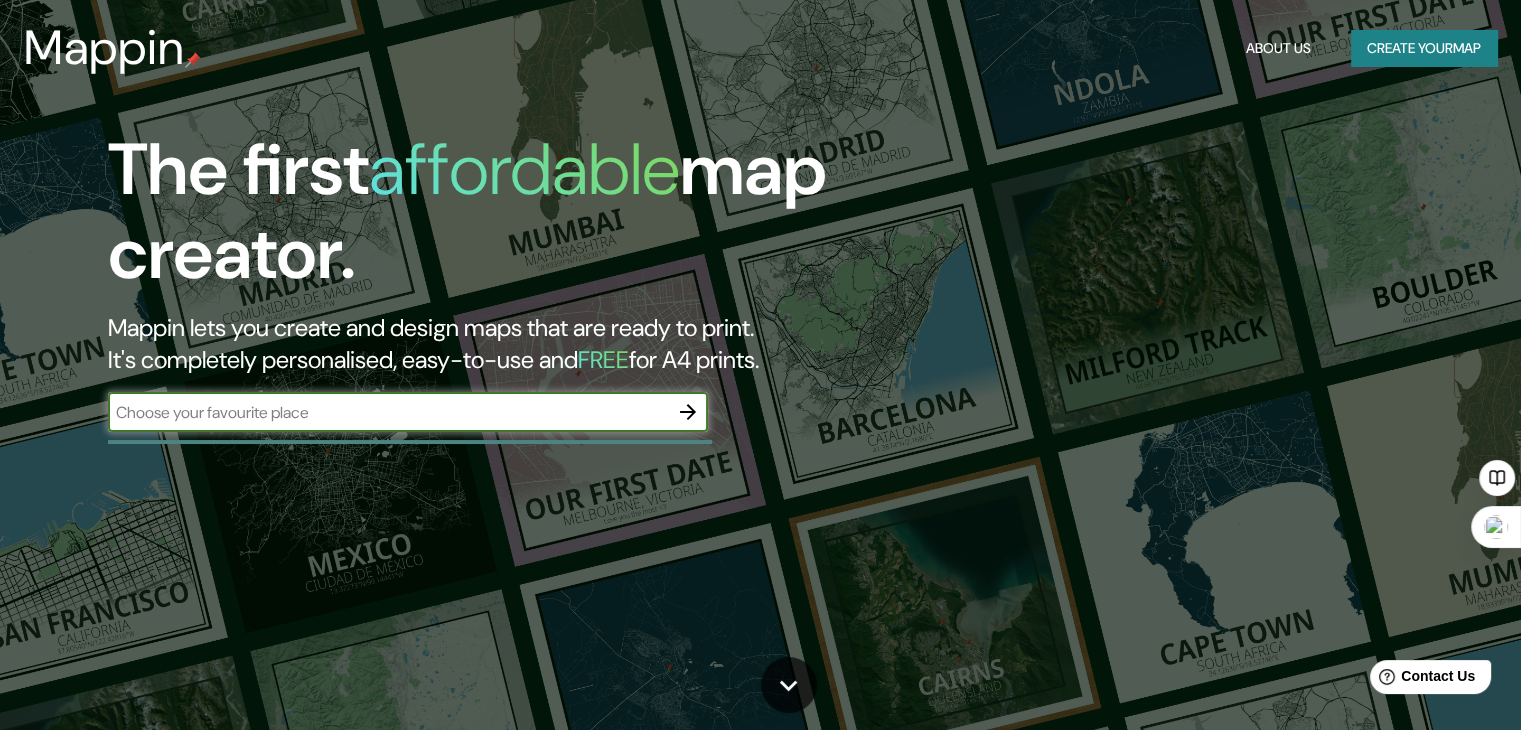 scroll, scrollTop: 0, scrollLeft: 0, axis: both 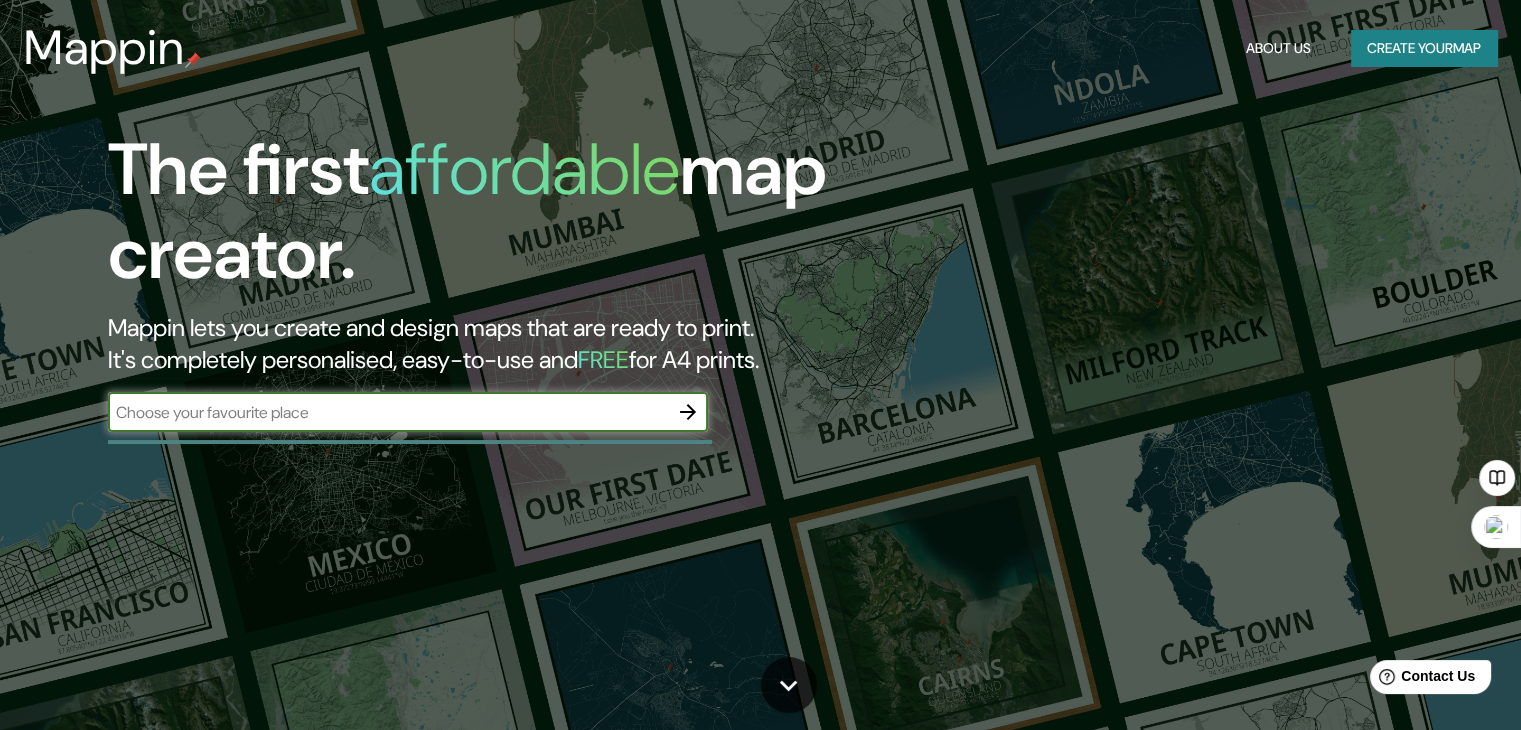click at bounding box center [388, 412] 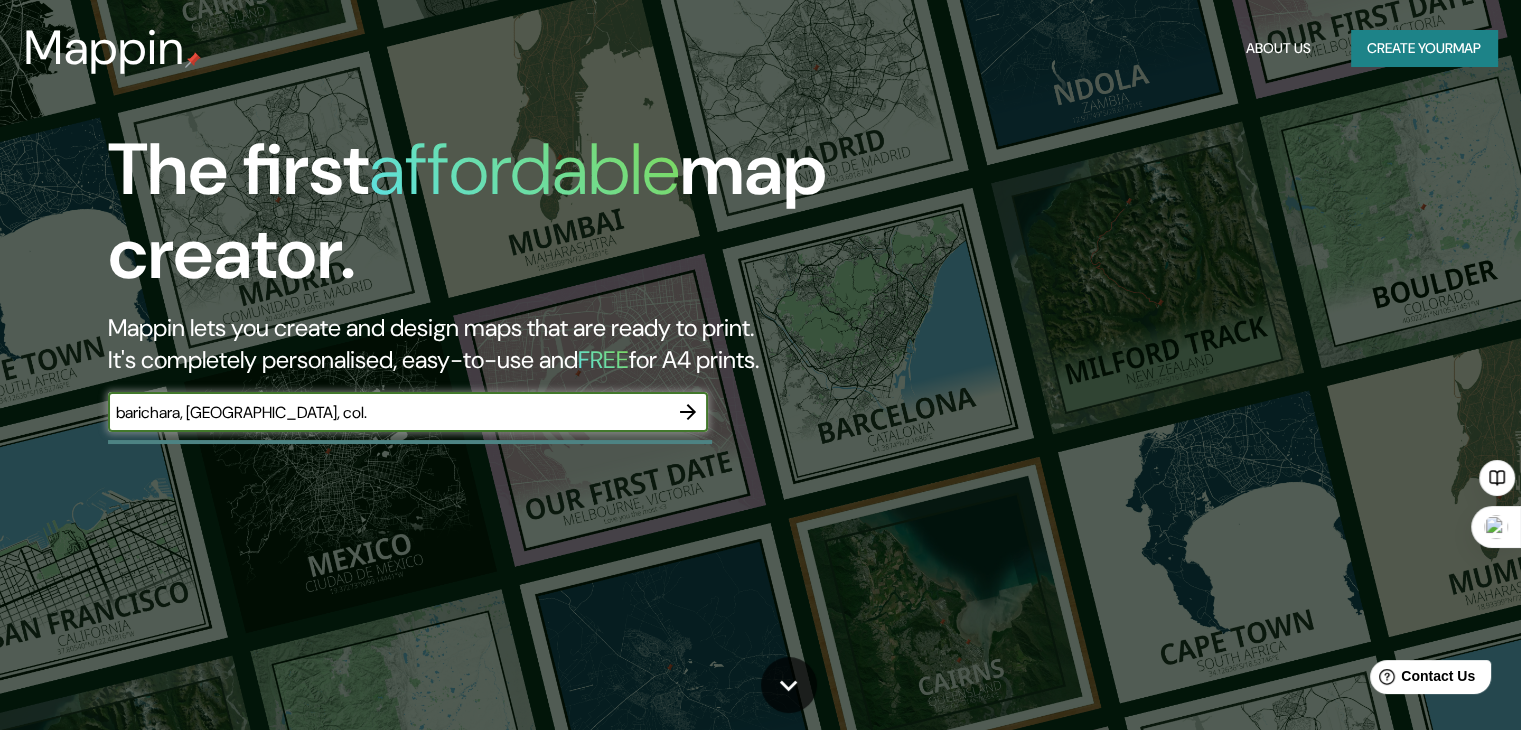 type on "barichara, [GEOGRAPHIC_DATA], col." 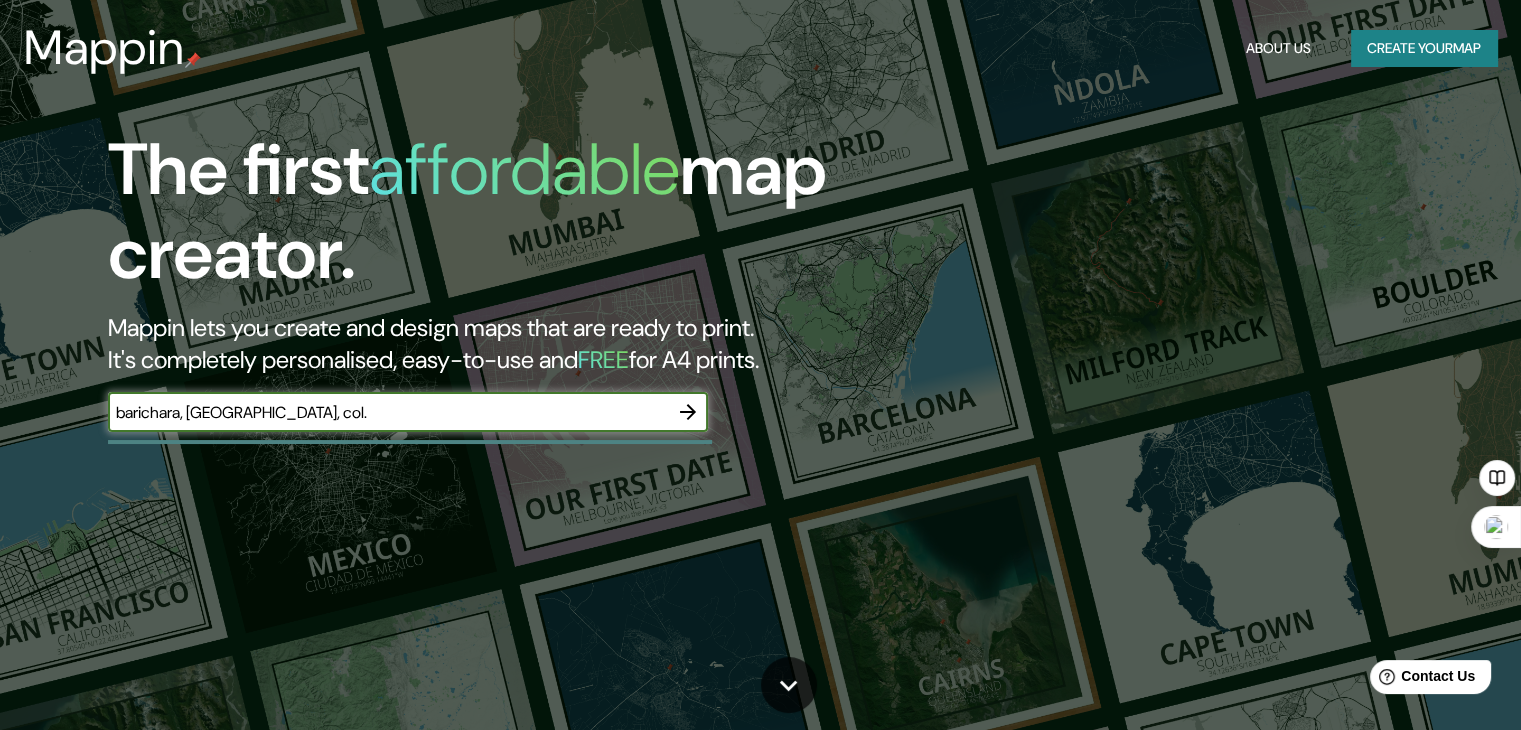 click 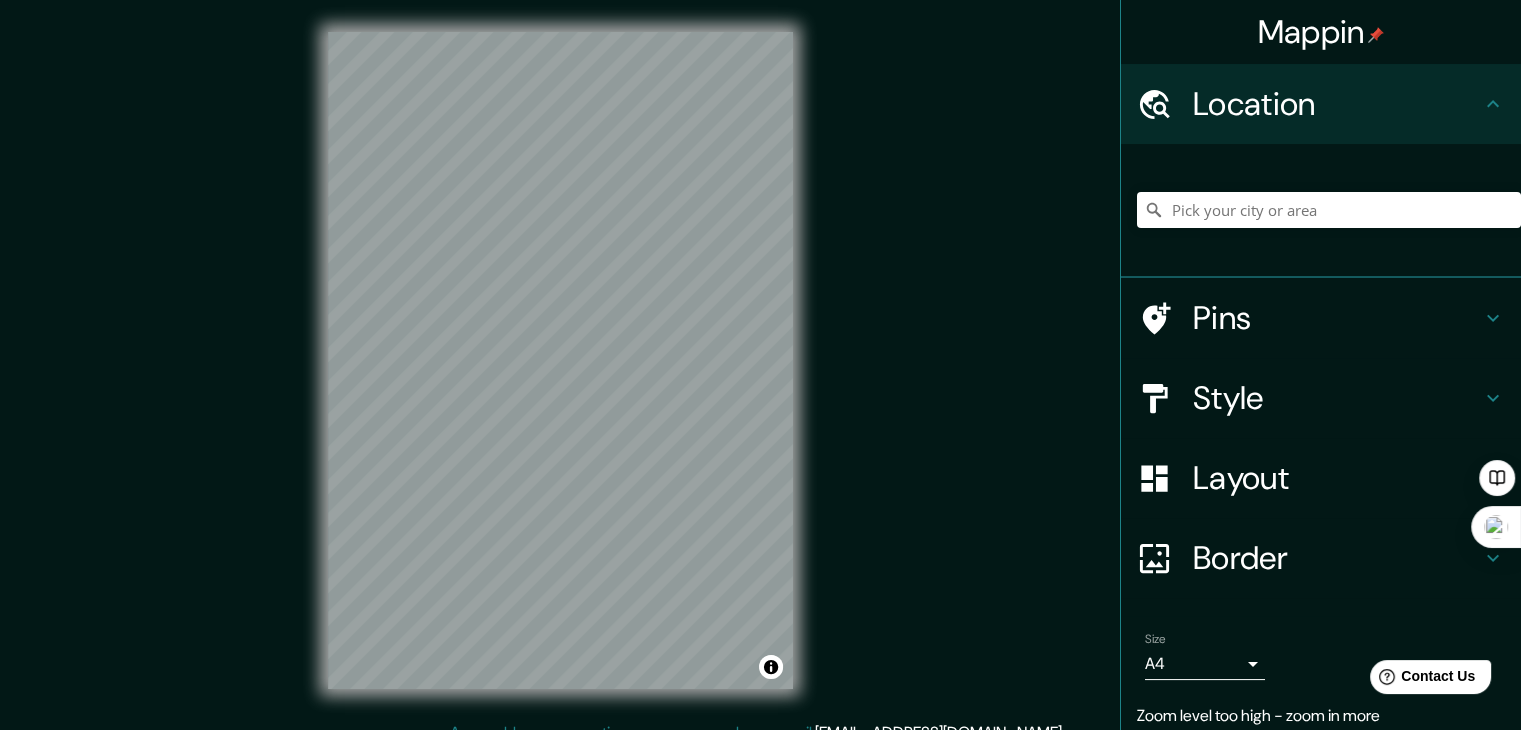 click on "Mappin Location Pins Style Layout Border Choose a border.  Hint : you can make layers of the frame opaque to create some cool effects. None Simple Transparent Fancy Size A4 single Zoom level too high - zoom in more Create your map © Mapbox   © OpenStreetMap   Improve this map Any problems, suggestions, or concerns please email    [EMAIL_ADDRESS][DOMAIN_NAME] . . ." at bounding box center [760, 376] 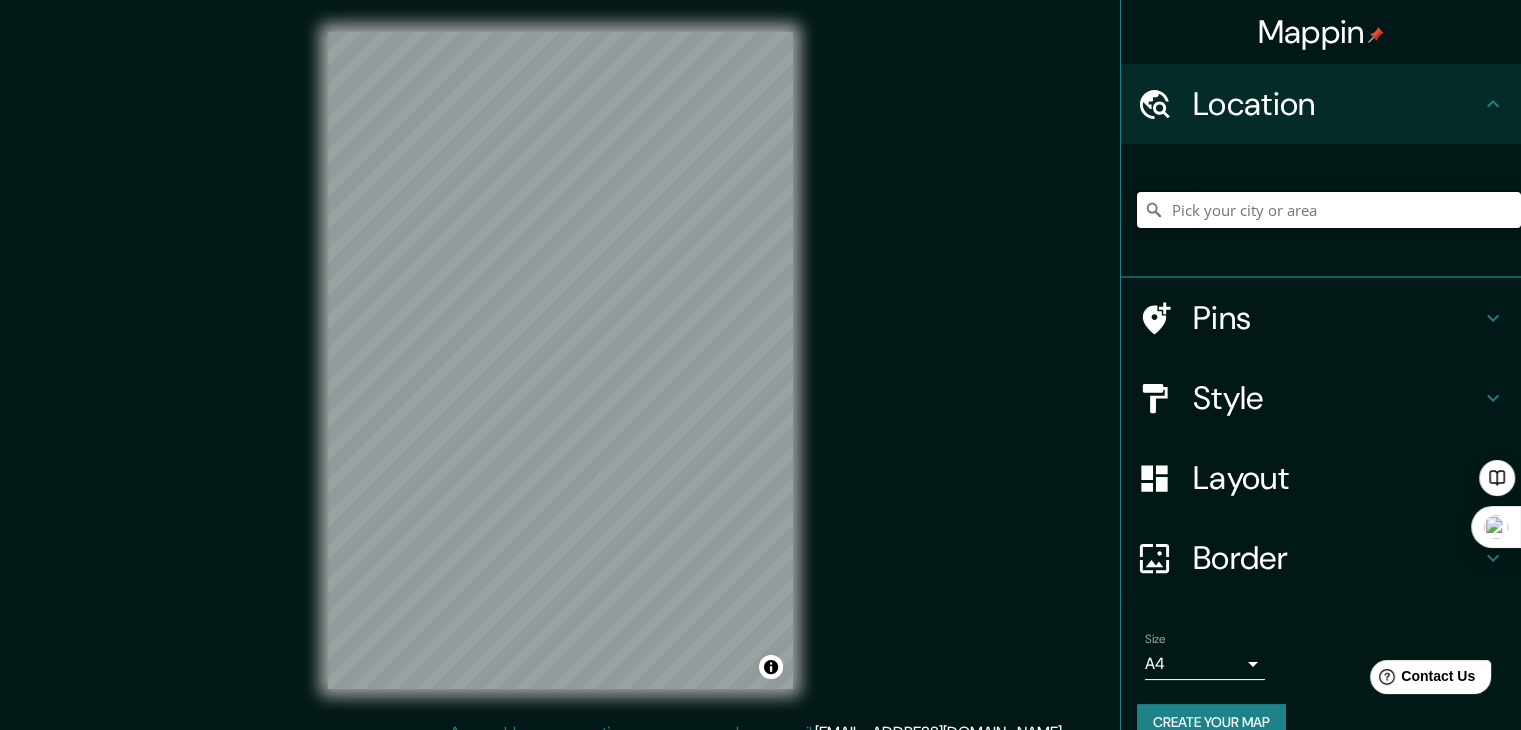 click at bounding box center [1329, 210] 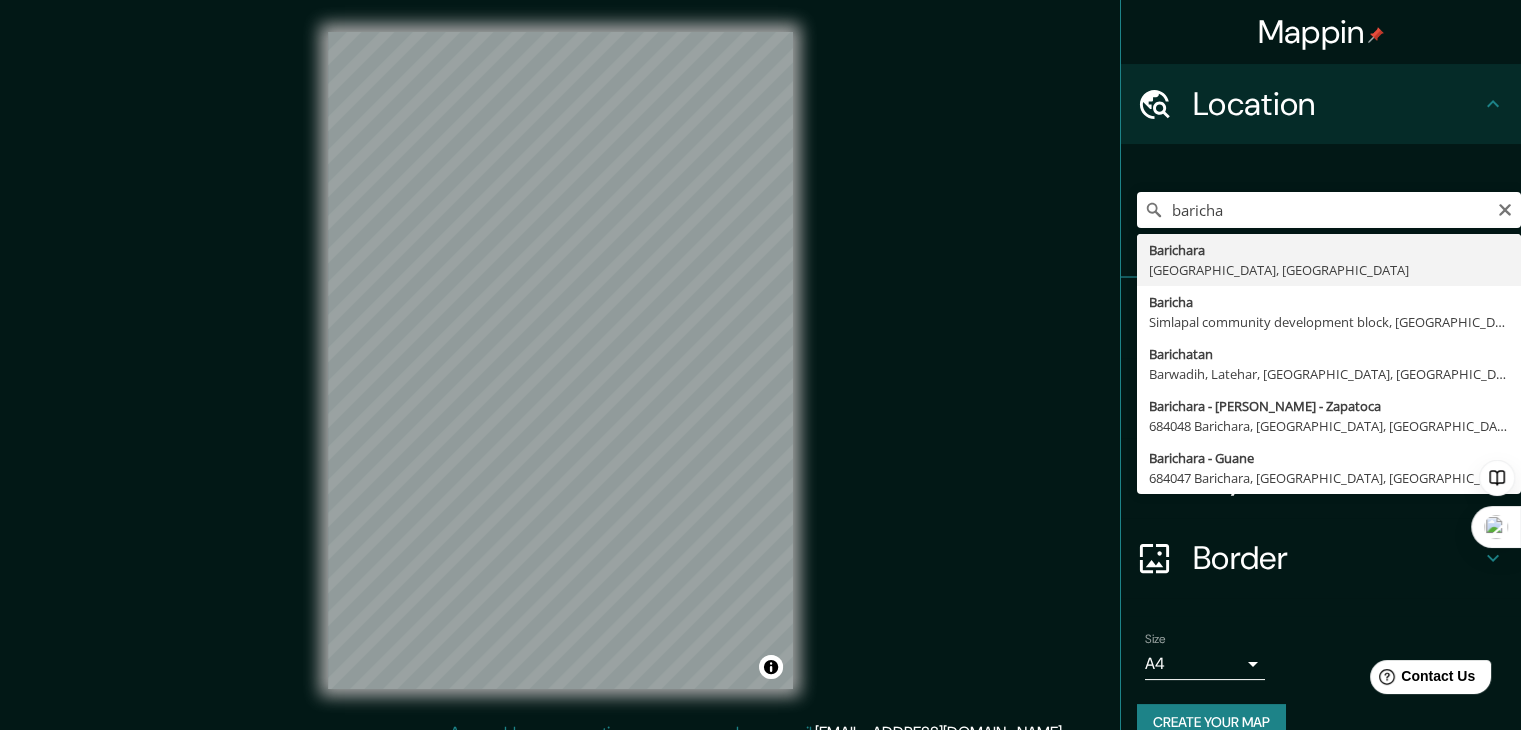 type on "Barichara, [GEOGRAPHIC_DATA], [GEOGRAPHIC_DATA]" 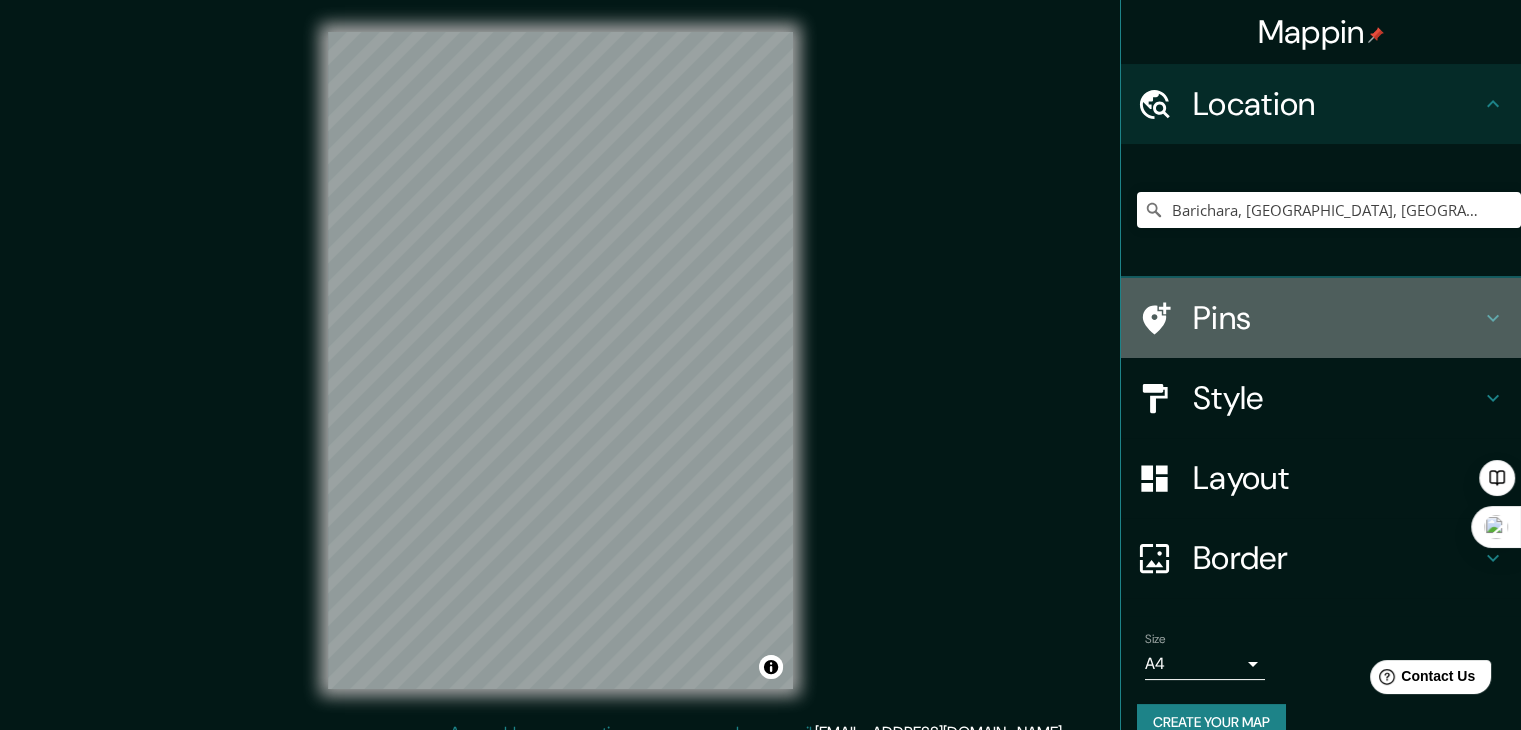 click on "Pins" at bounding box center (1337, 318) 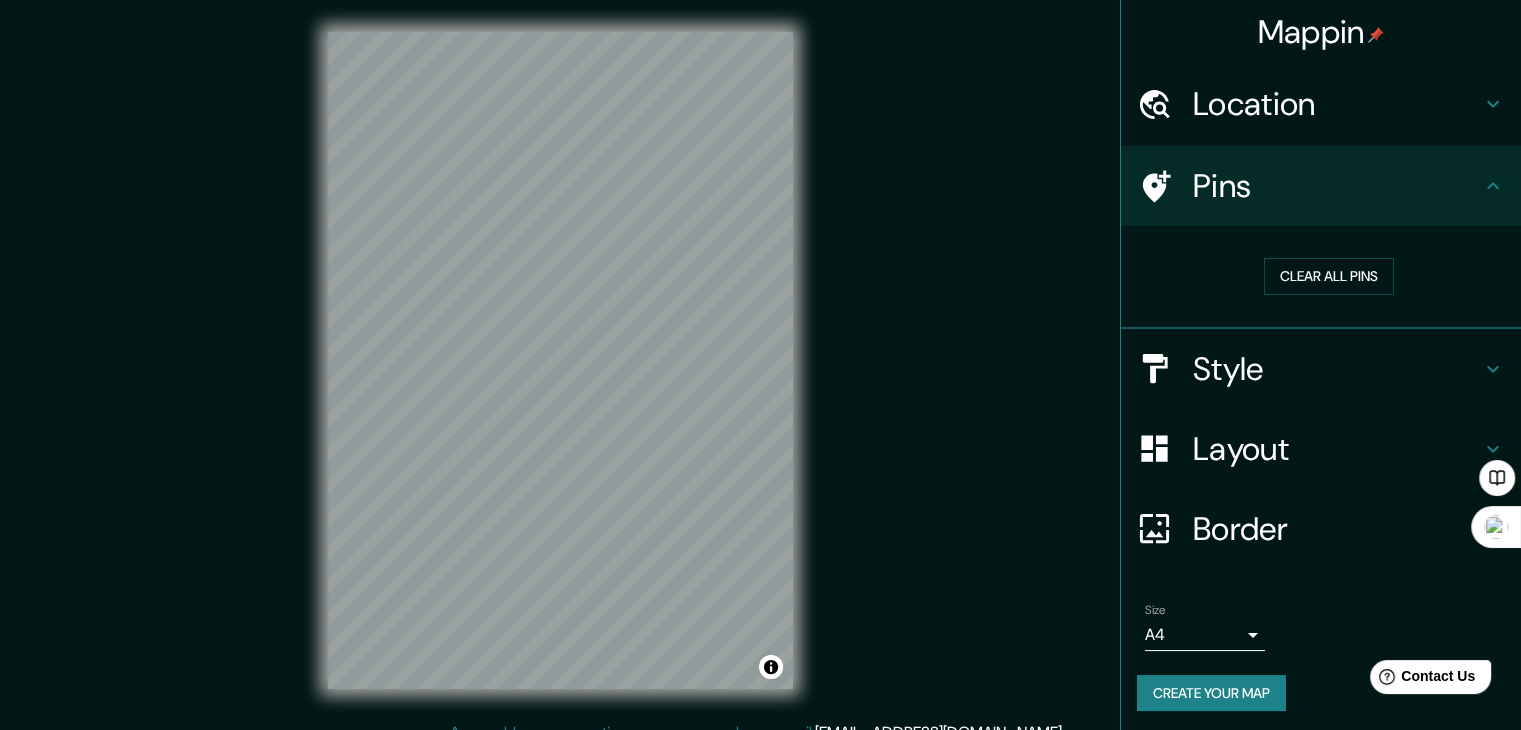click on "Pins" at bounding box center [1337, 186] 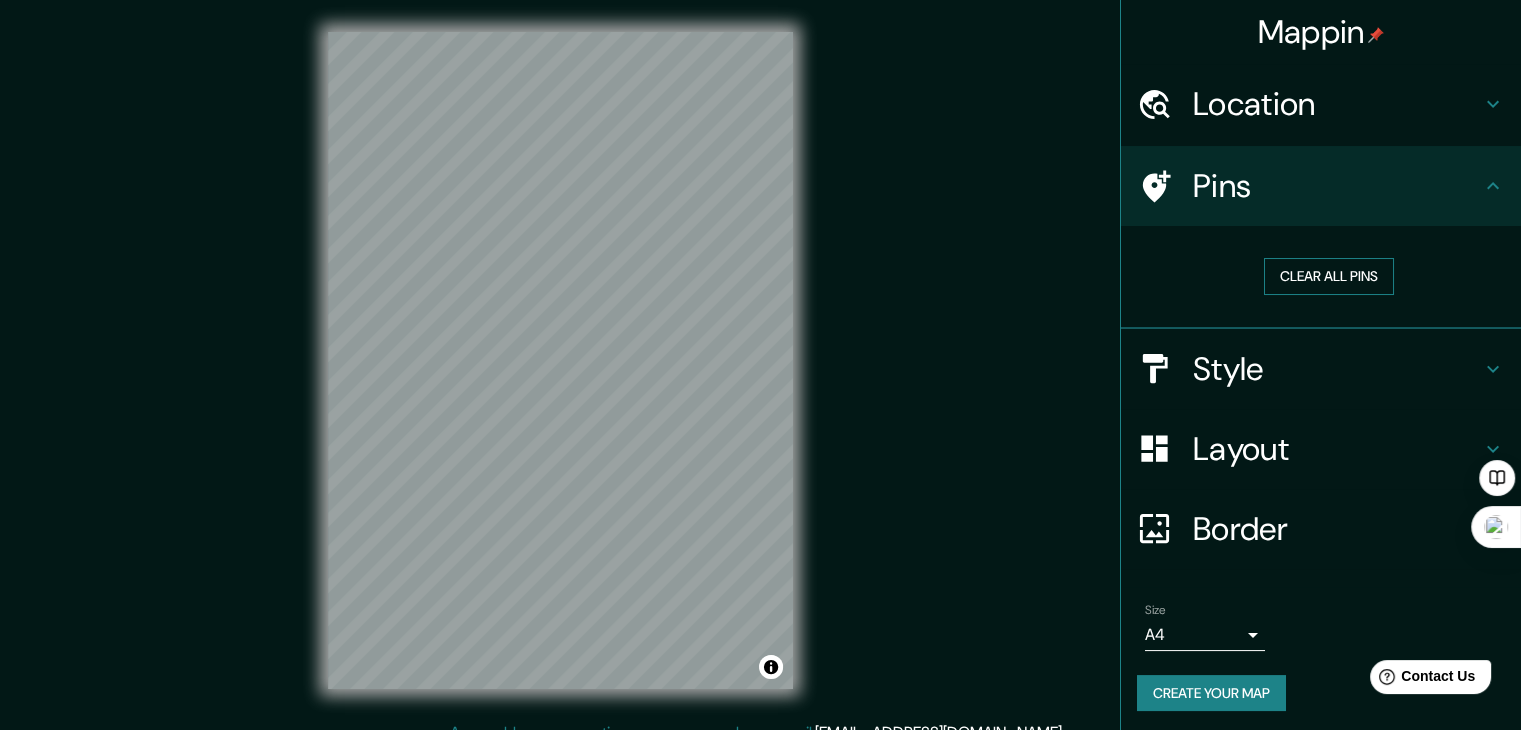 click on "Clear all pins" at bounding box center (1329, 276) 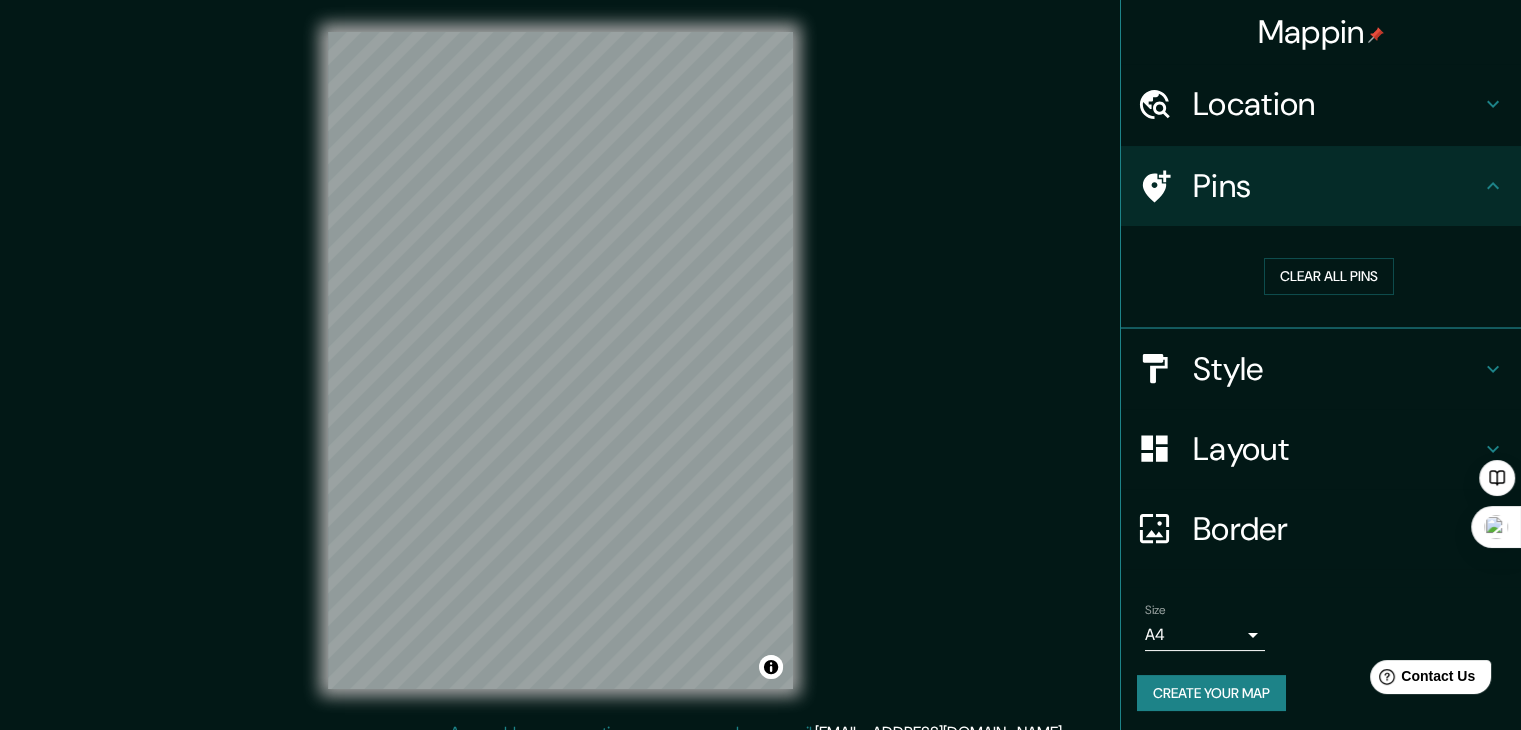 click 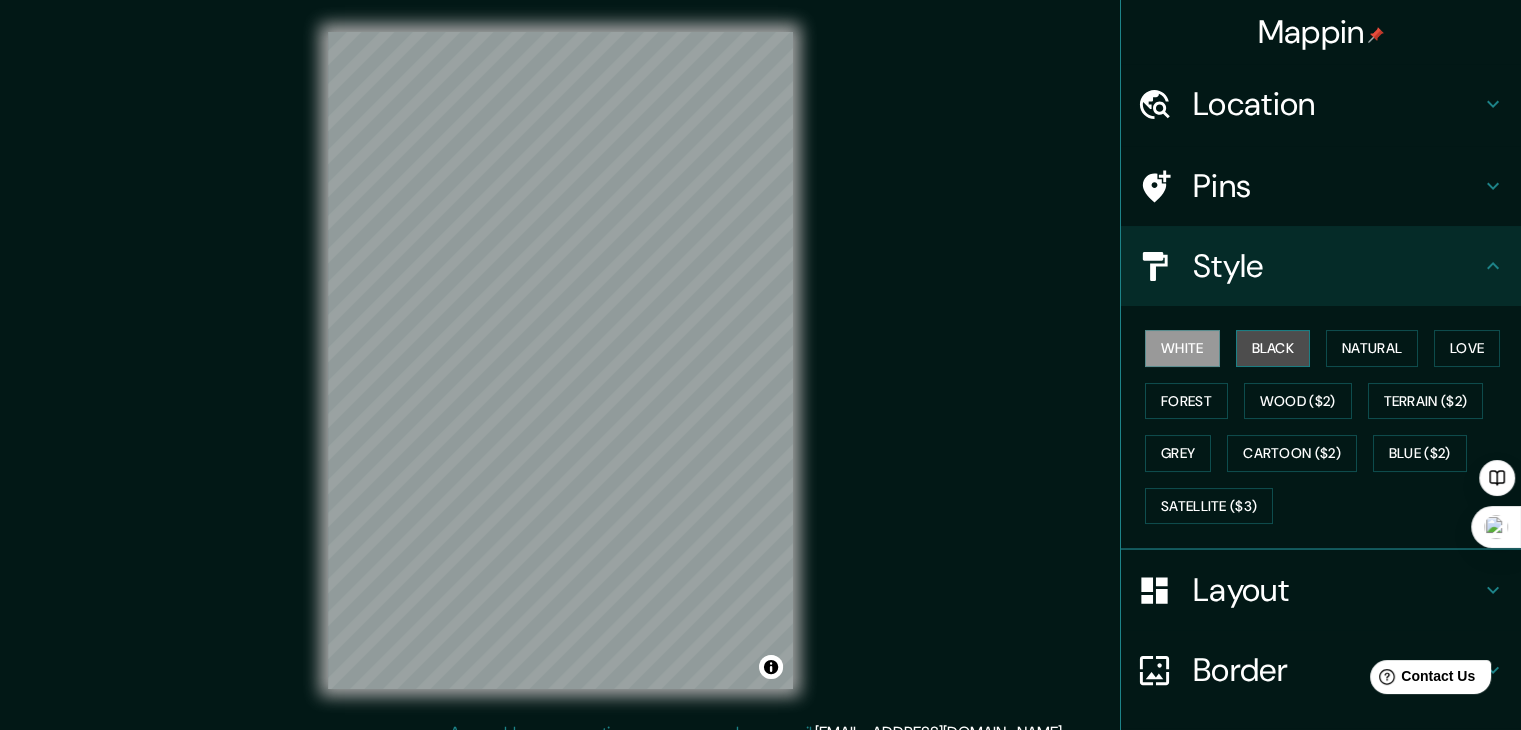 click on "Black" at bounding box center (1273, 348) 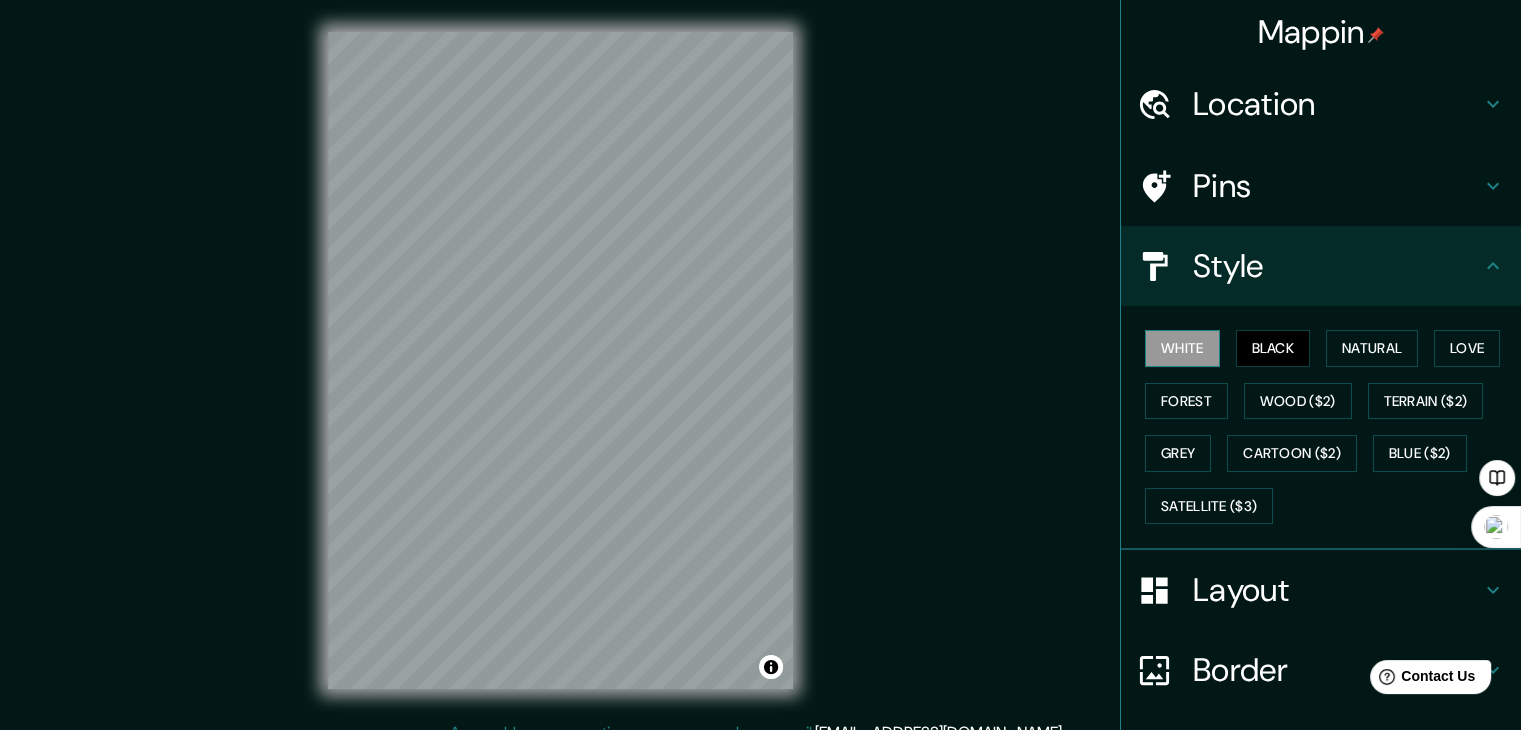 click on "White" at bounding box center (1182, 348) 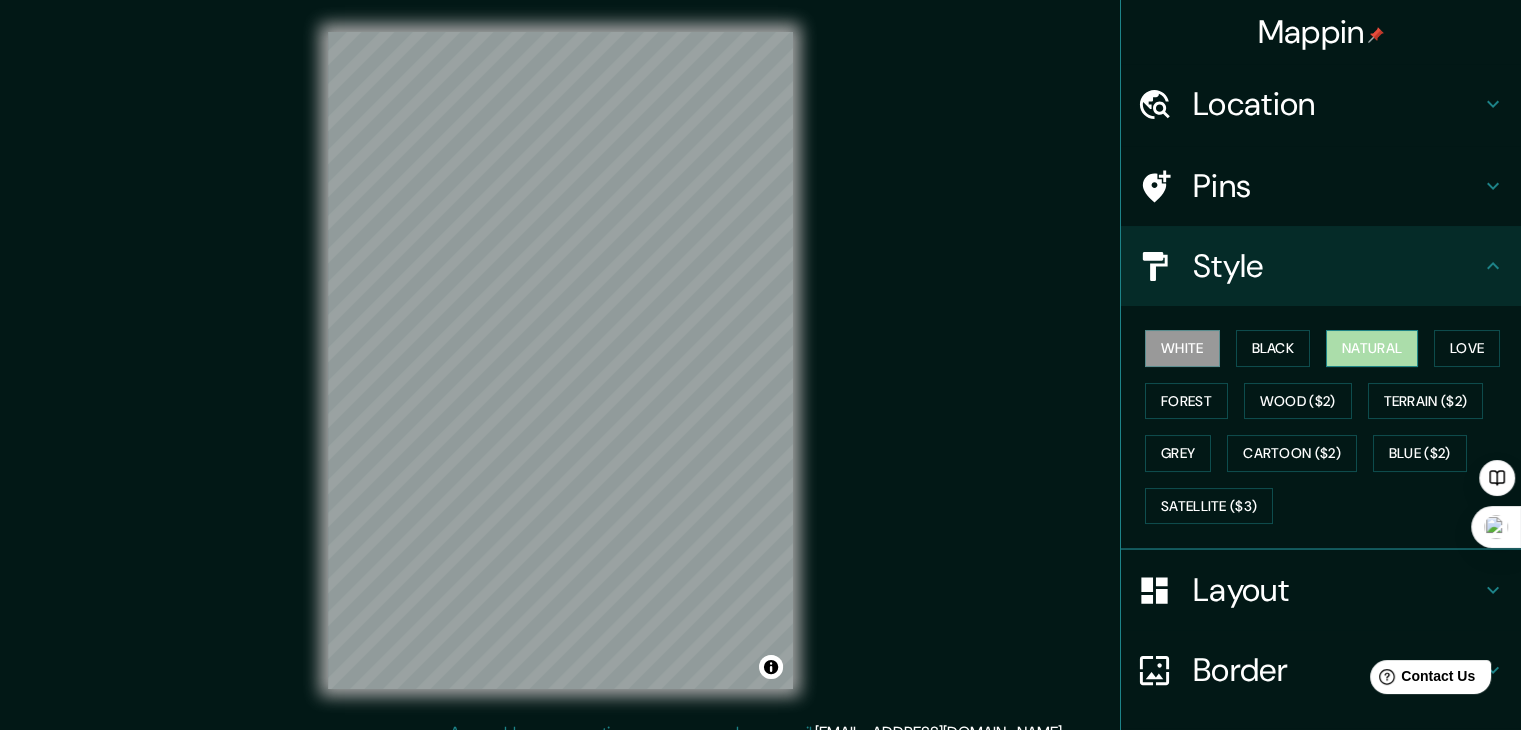 click on "Natural" at bounding box center (1372, 348) 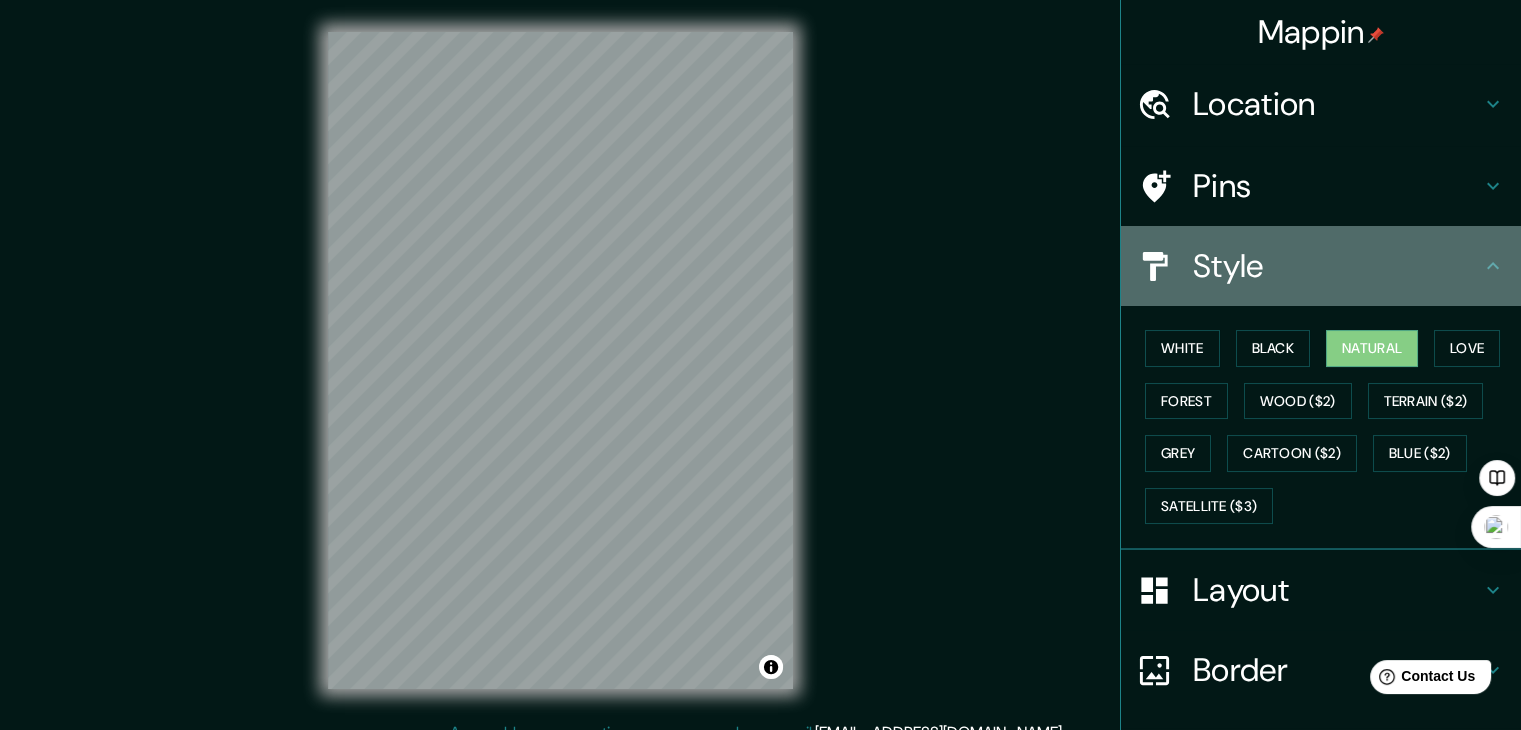 click 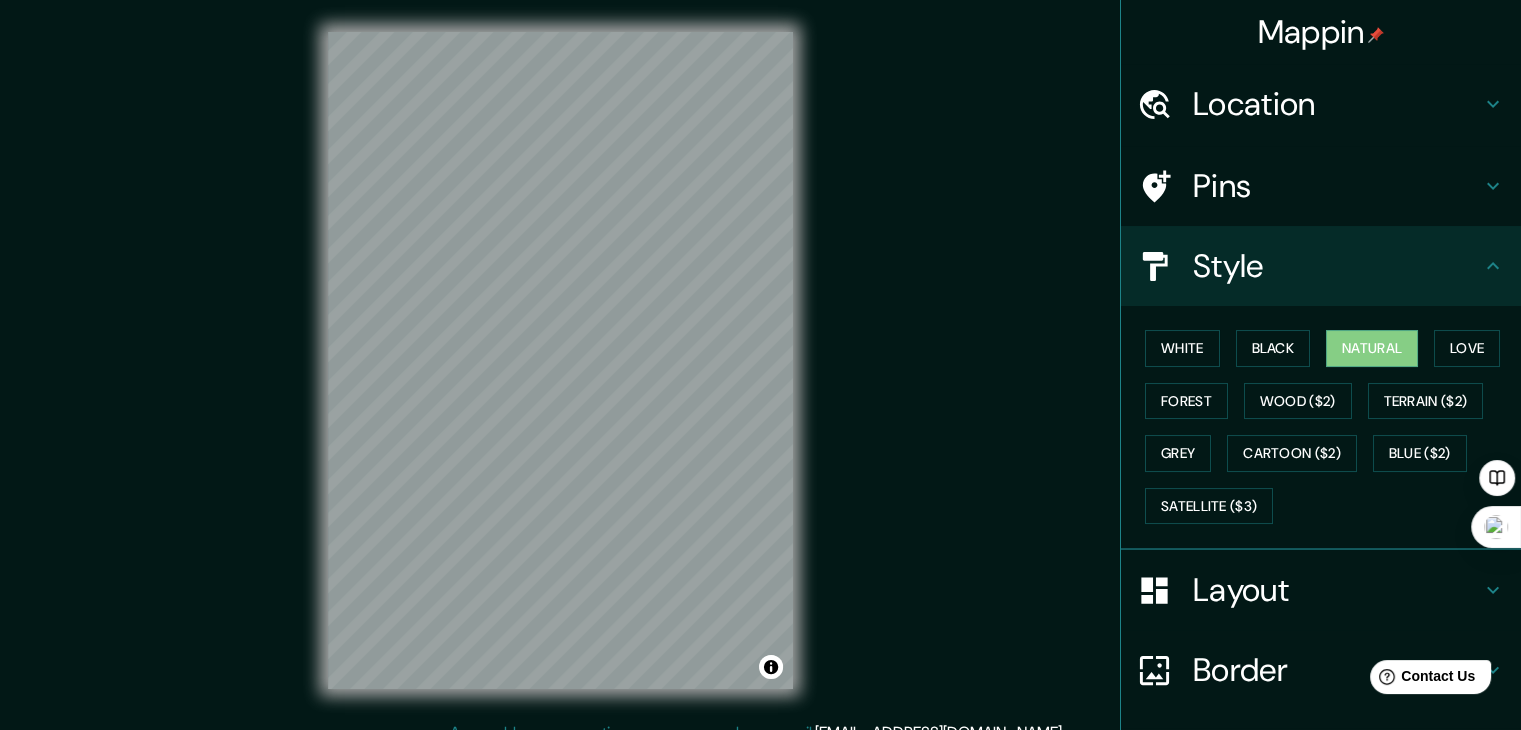 click 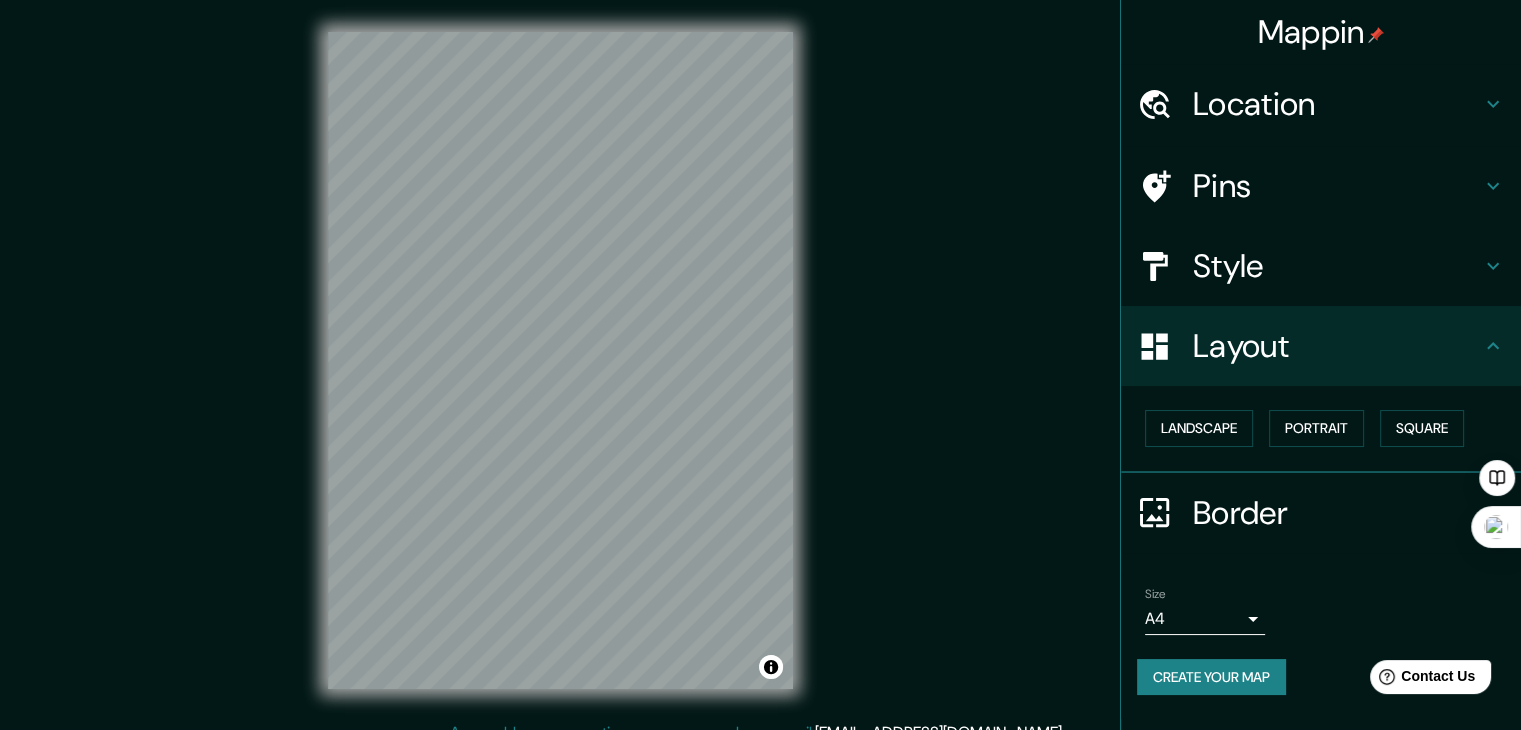 click on "Border" at bounding box center [1337, 513] 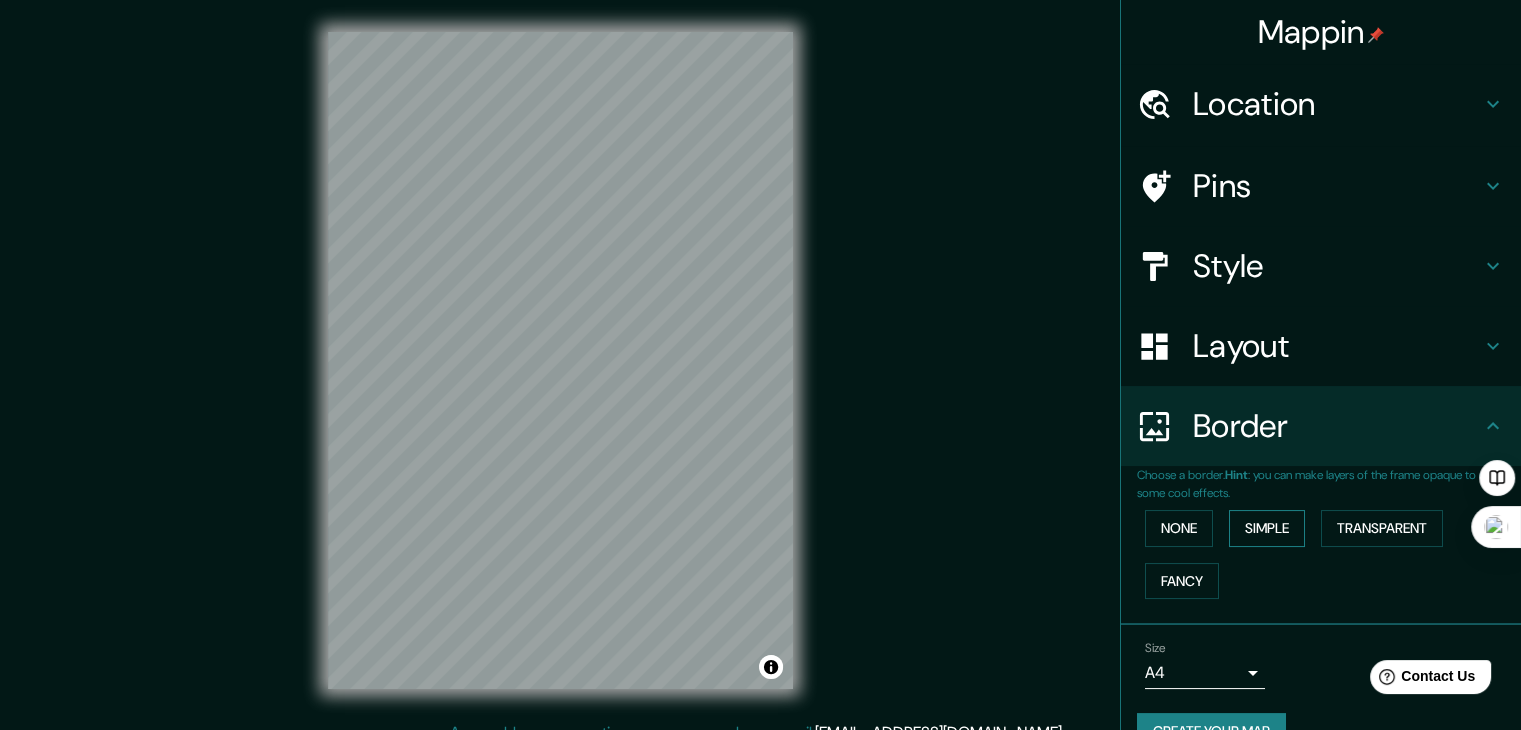 click on "Simple" at bounding box center (1267, 528) 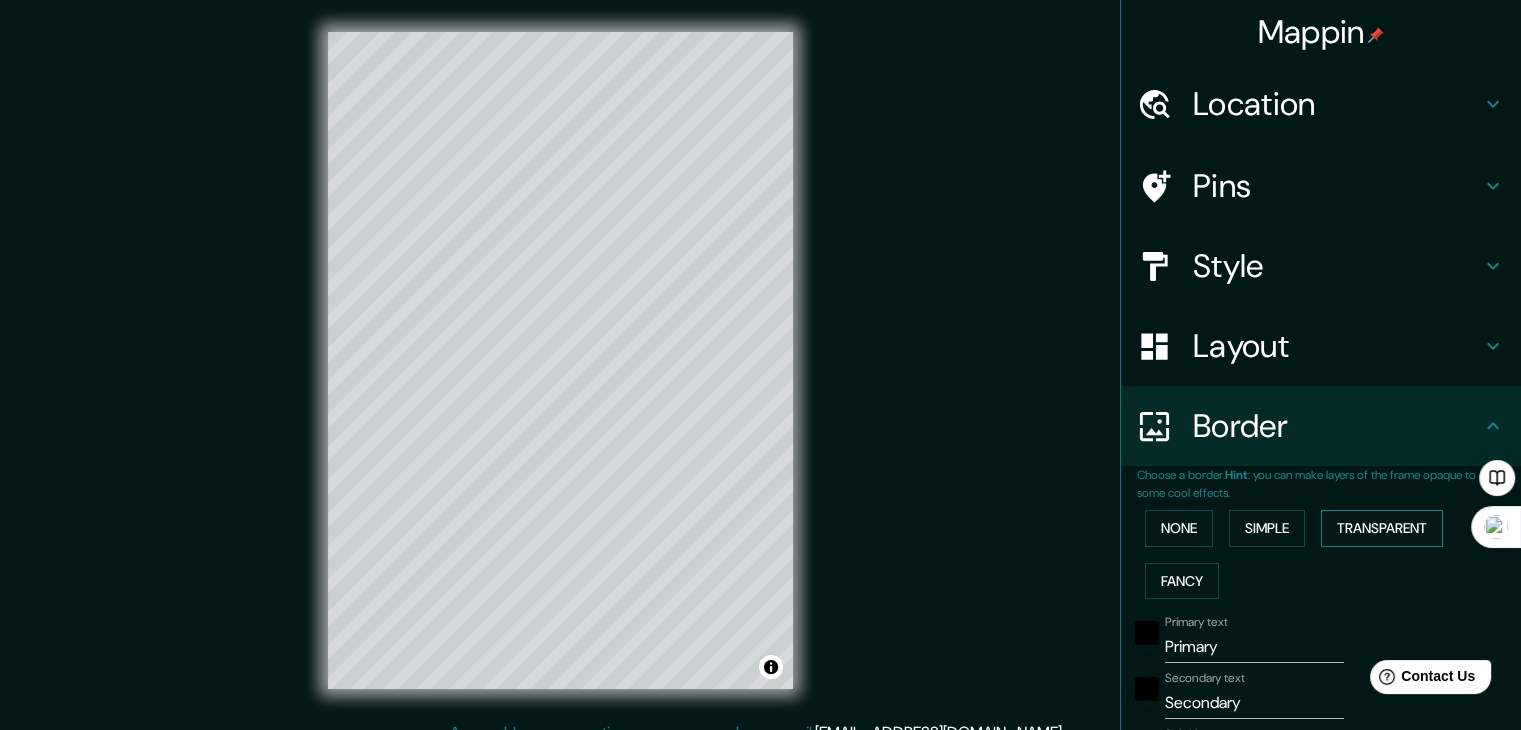 click on "Transparent" at bounding box center (1382, 528) 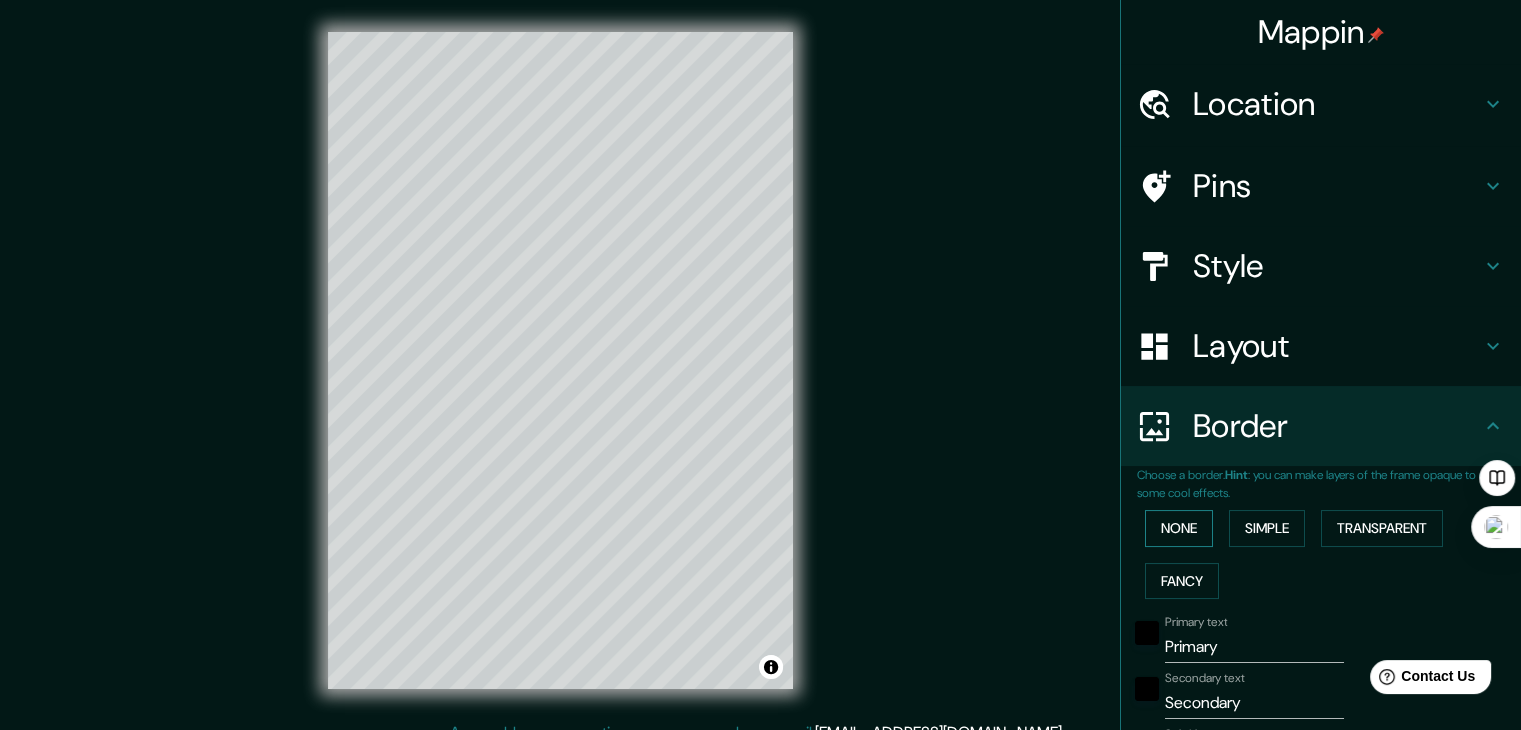 click on "None" at bounding box center [1179, 528] 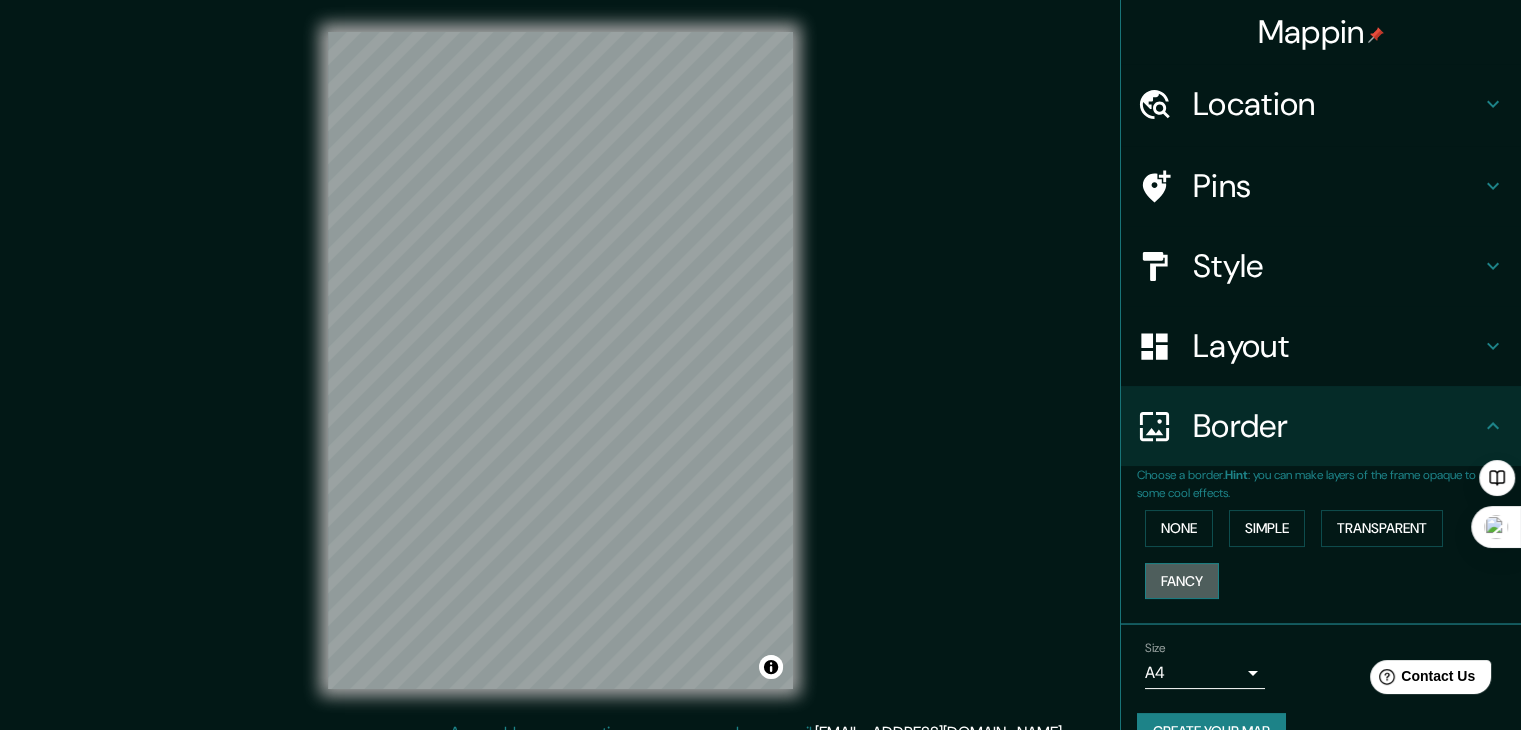 click on "Fancy" at bounding box center [1182, 581] 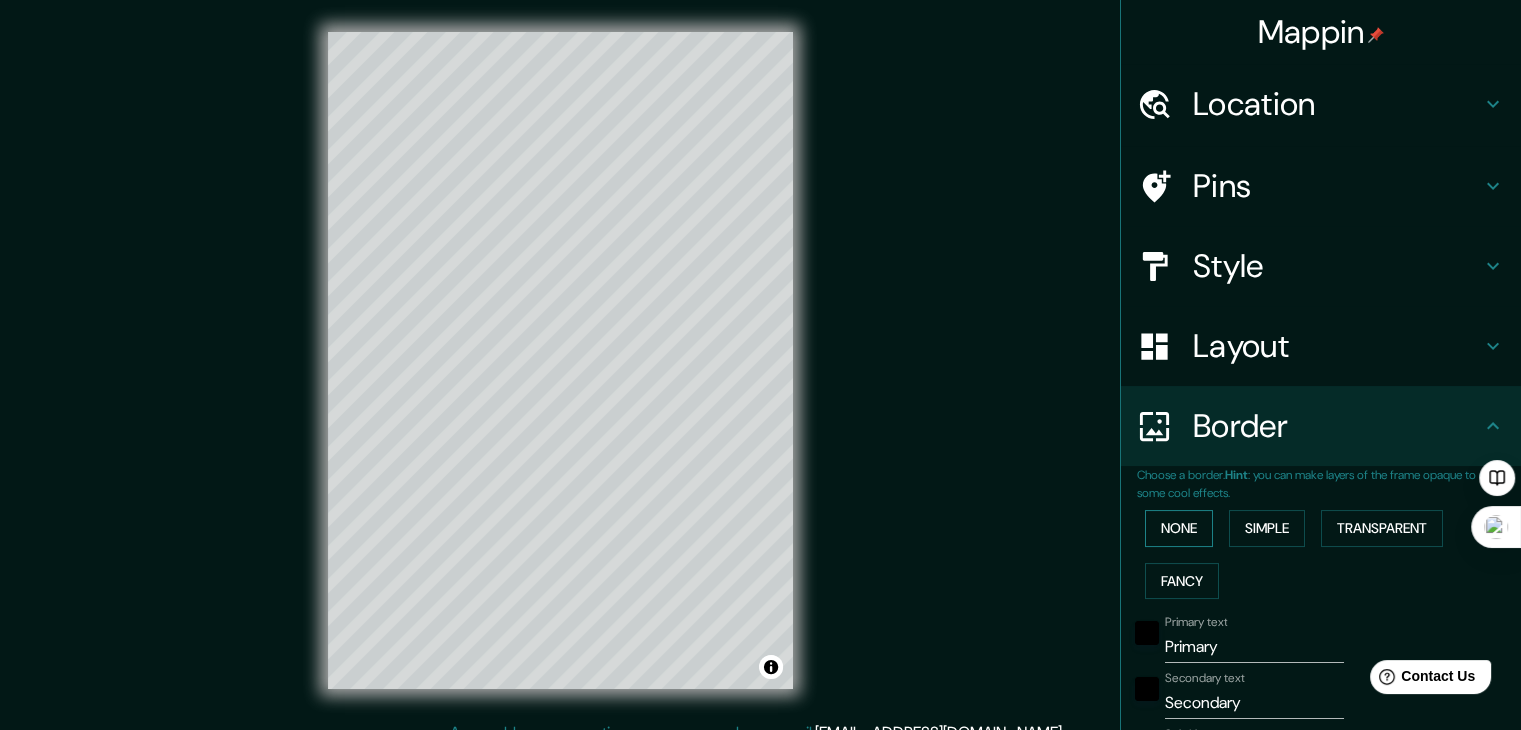 click on "None" at bounding box center (1179, 528) 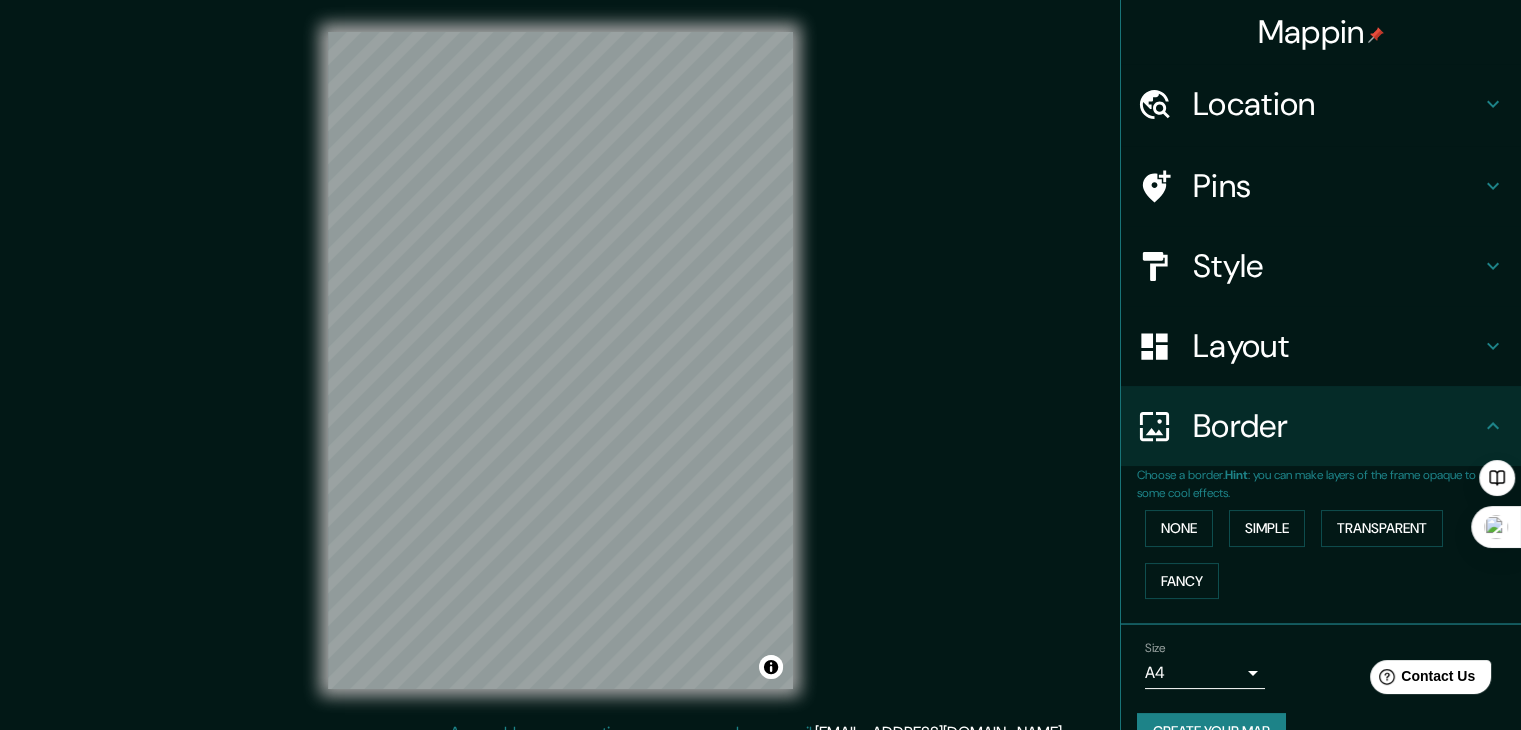 click on "Location" at bounding box center (1337, 104) 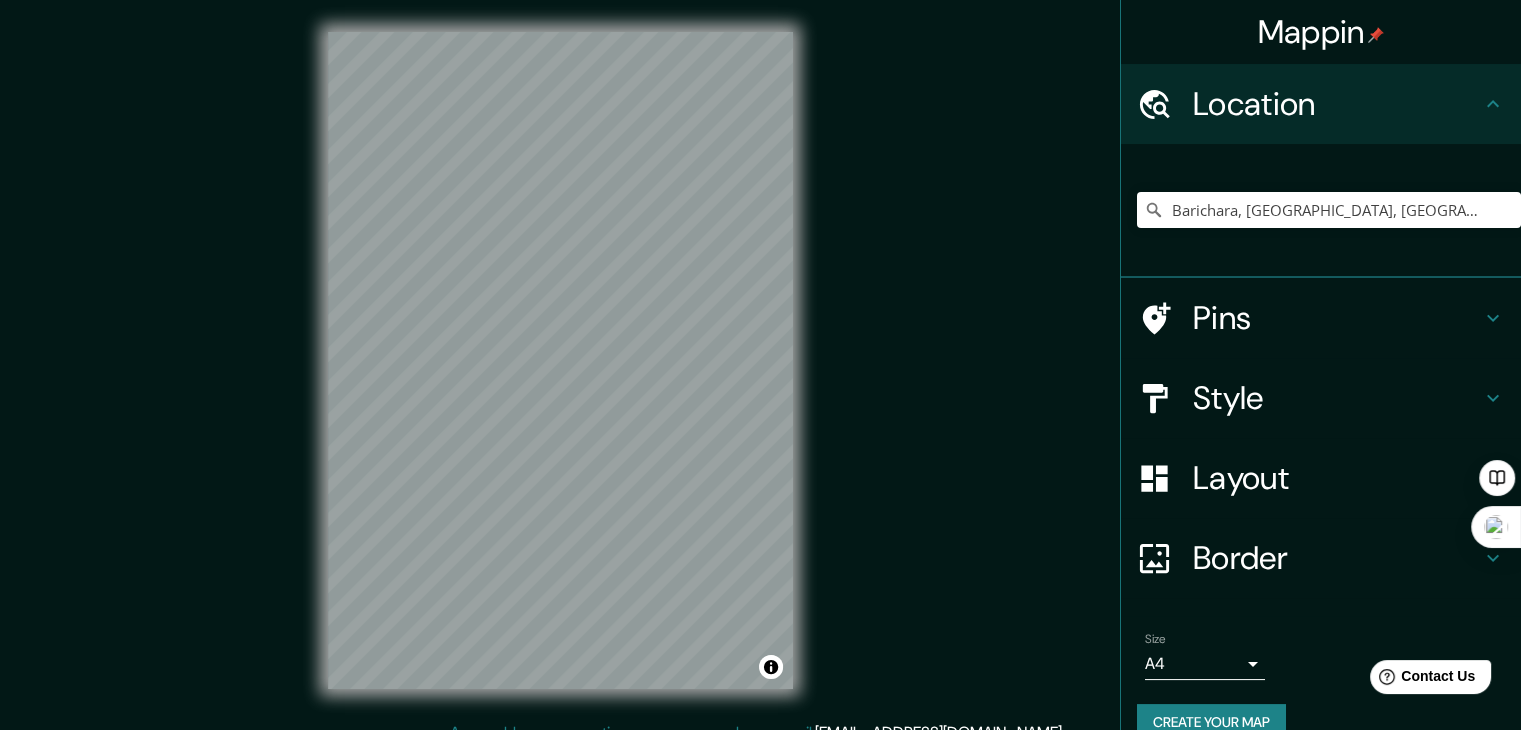 click on "Pins" at bounding box center [1337, 318] 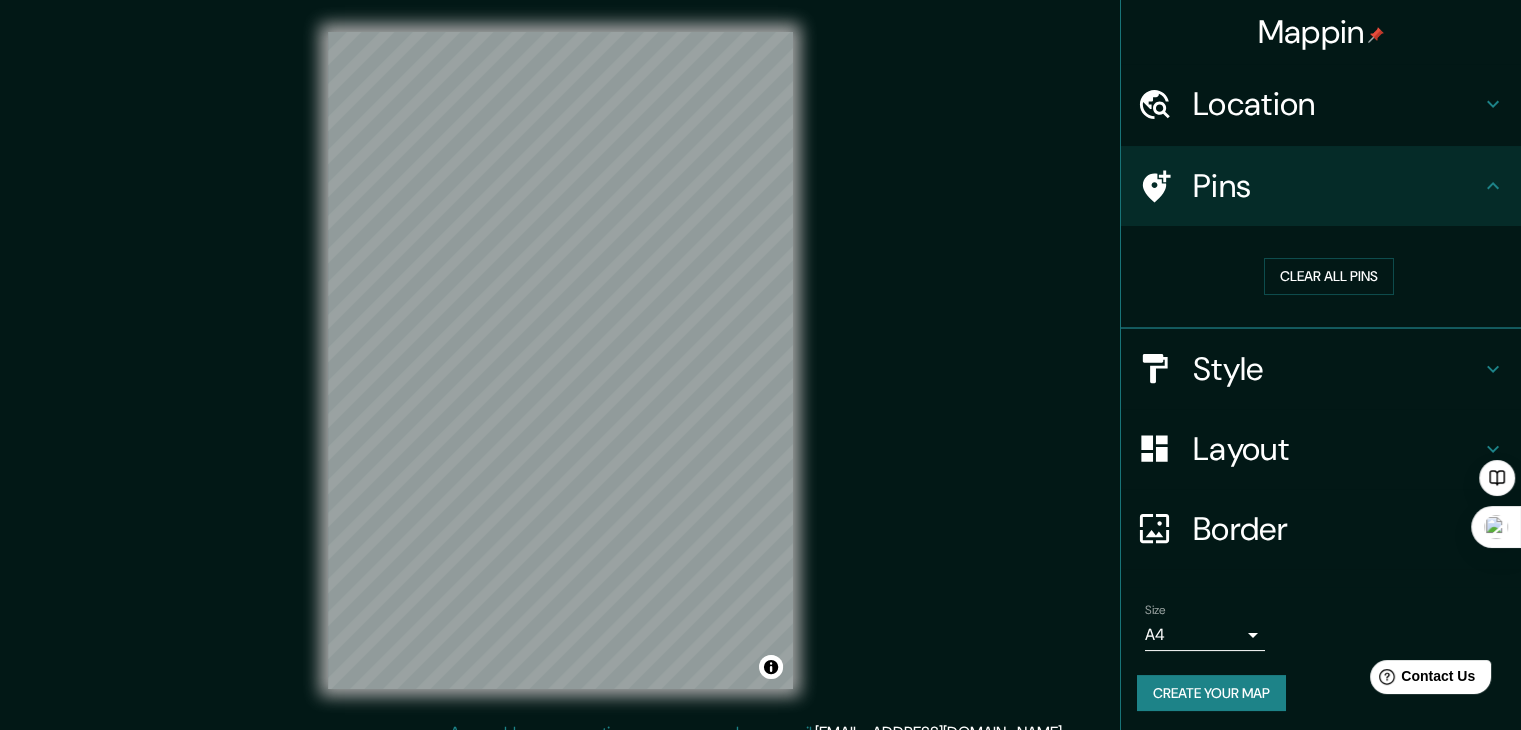click on "Style" at bounding box center [1337, 369] 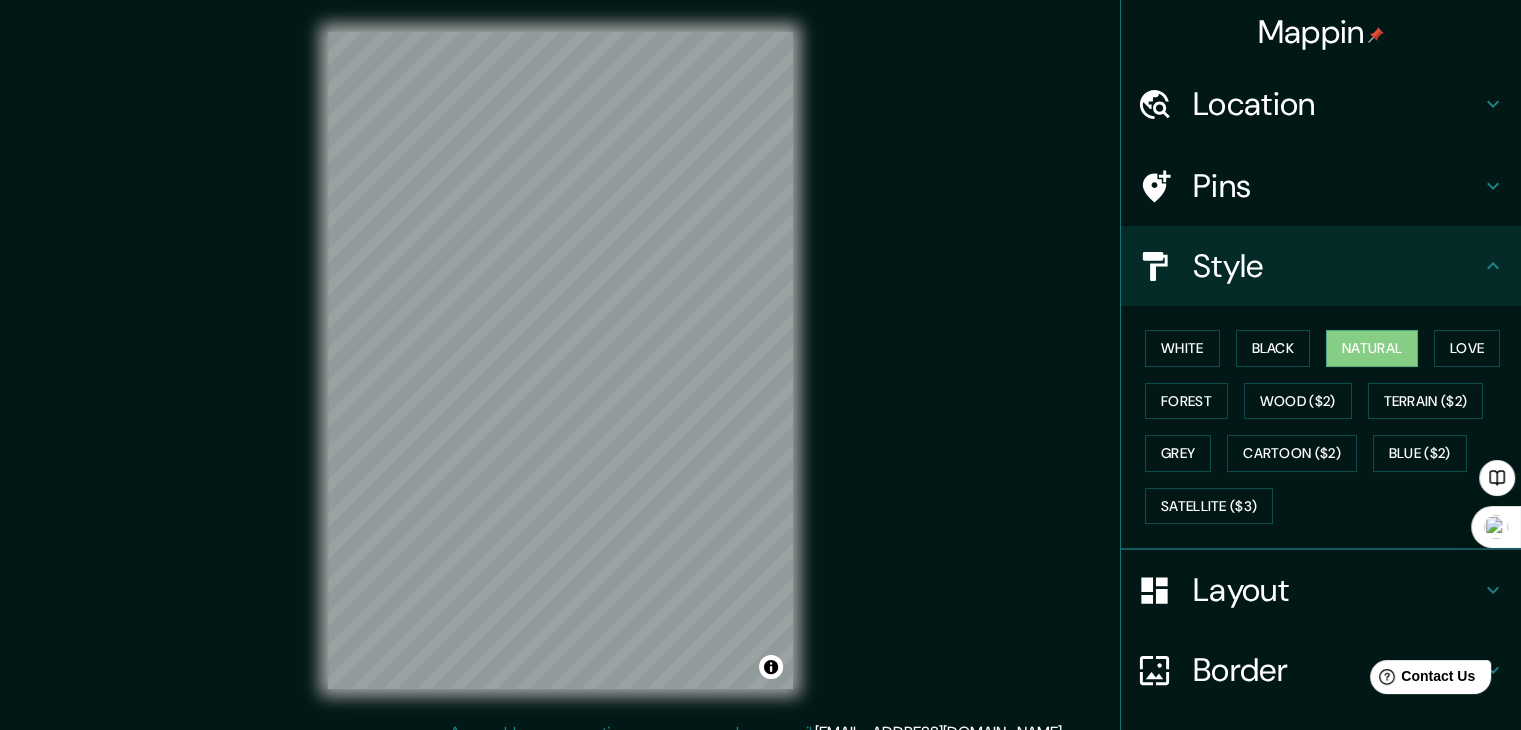 click on "Layout" at bounding box center [1337, 590] 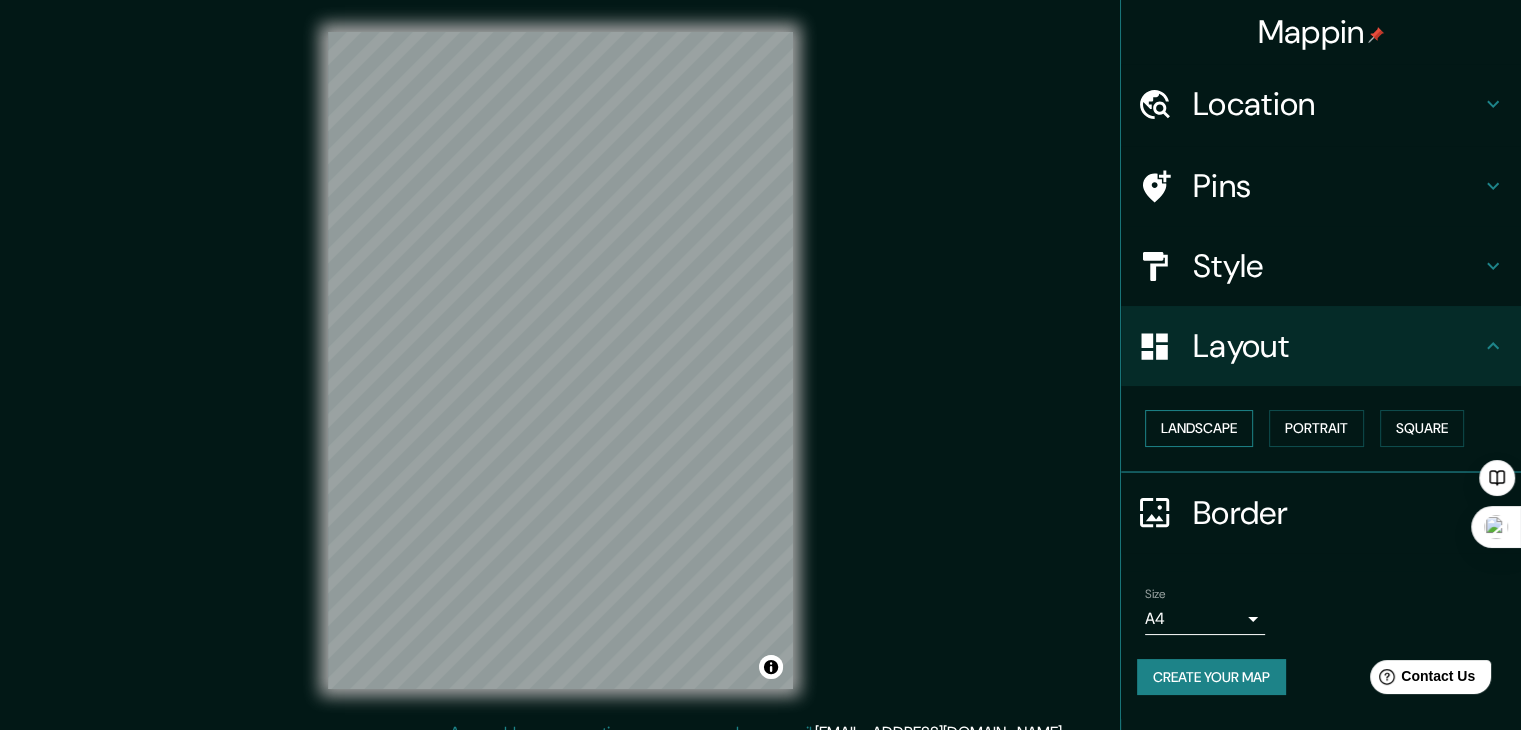 click on "Landscape" at bounding box center (1199, 428) 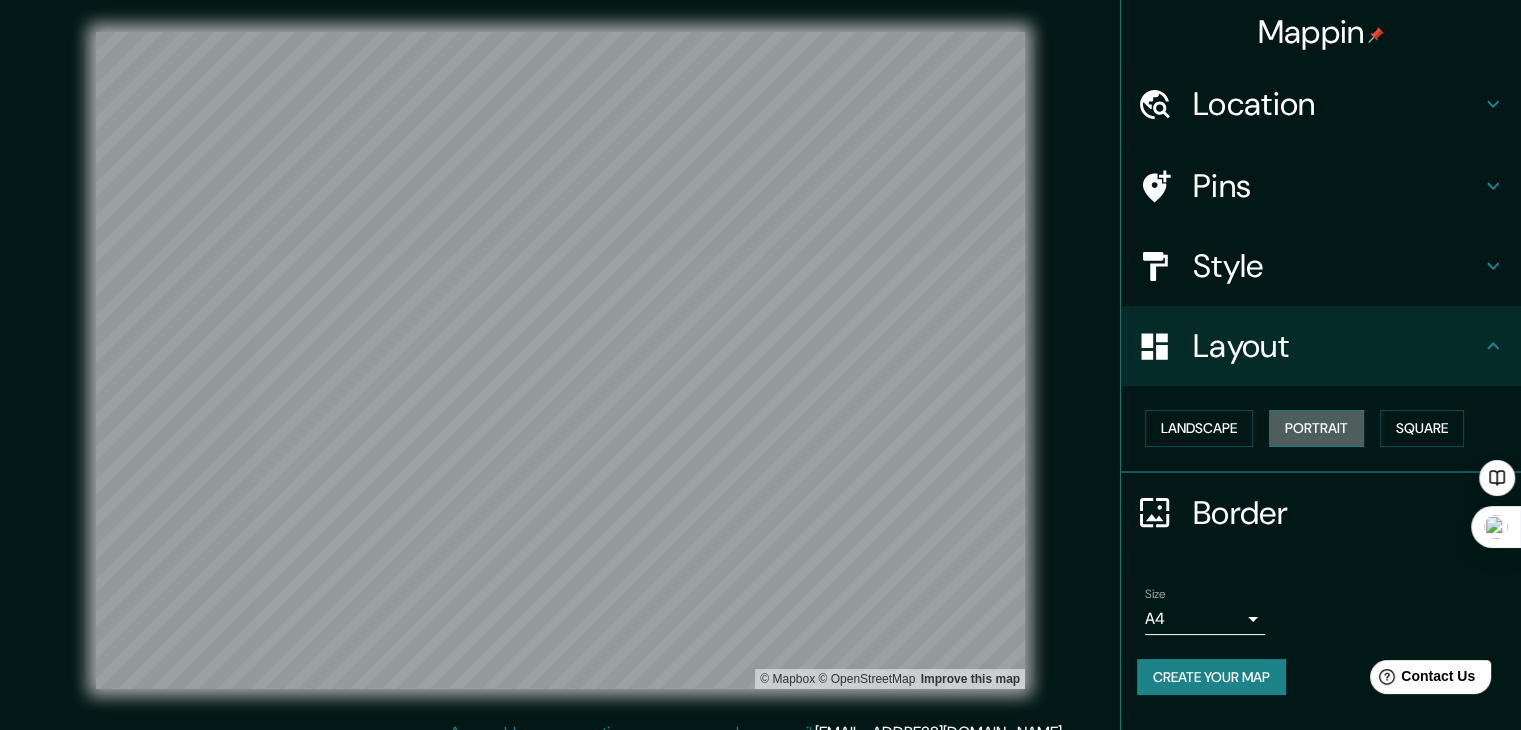 click on "Portrait" at bounding box center (1316, 428) 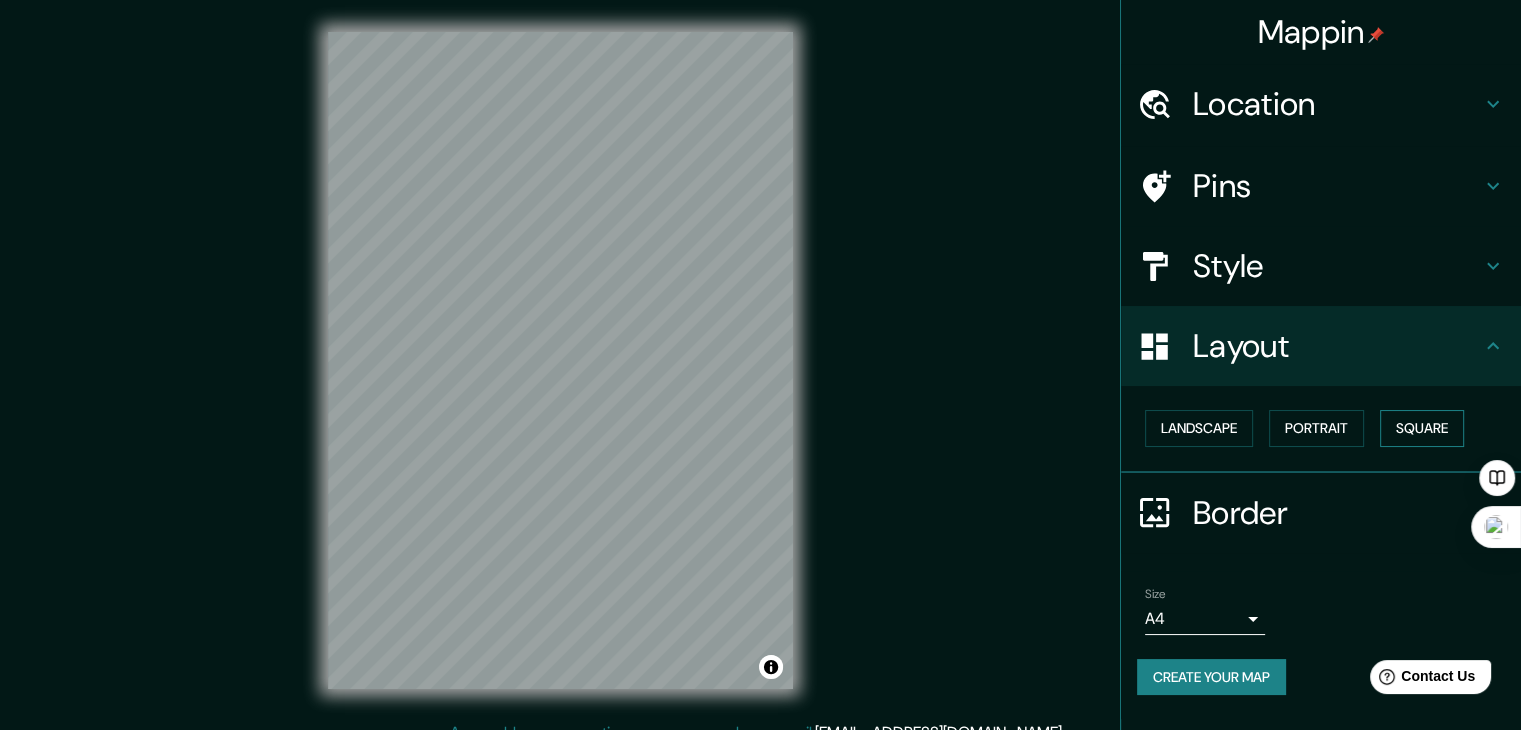 click on "Square" at bounding box center [1422, 428] 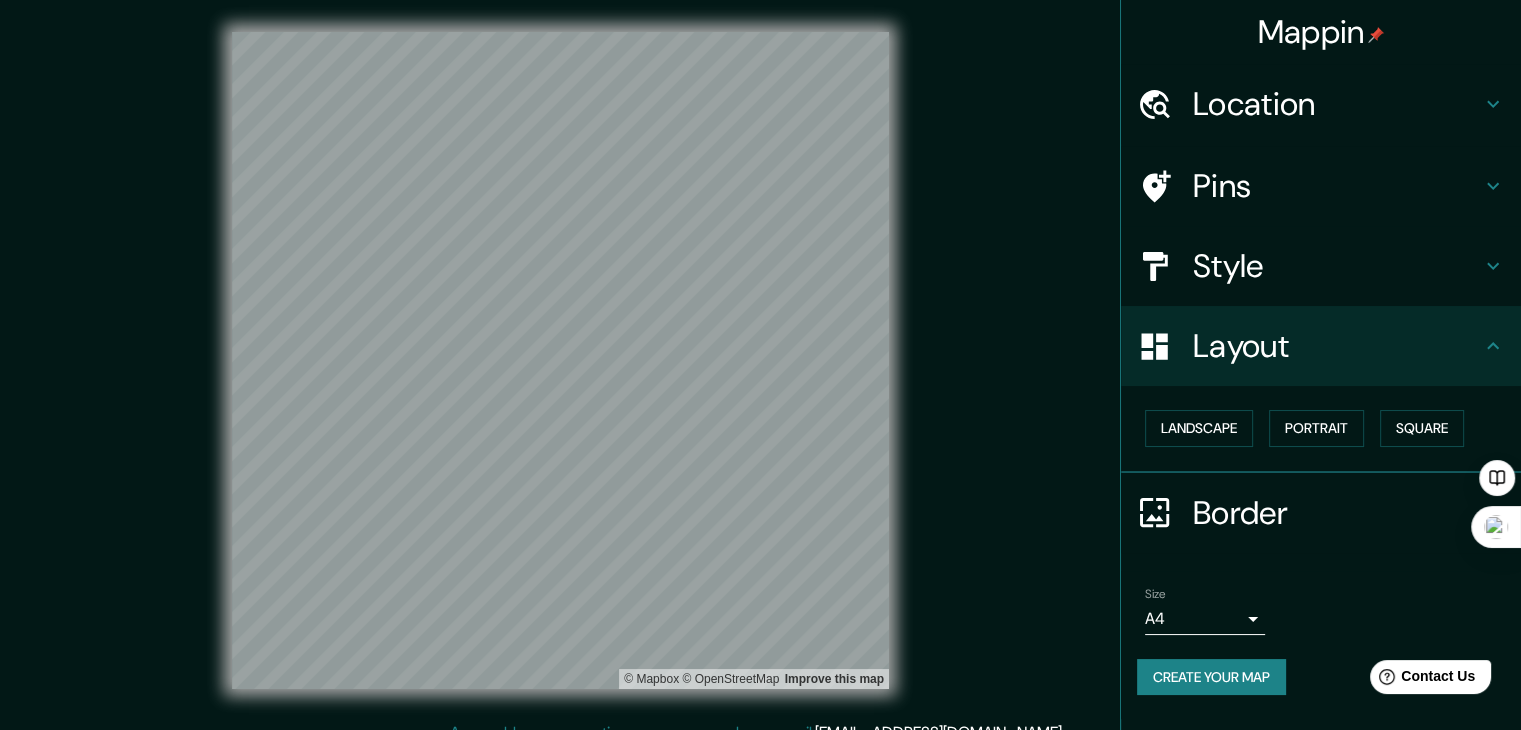 click on "Border" at bounding box center (1337, 513) 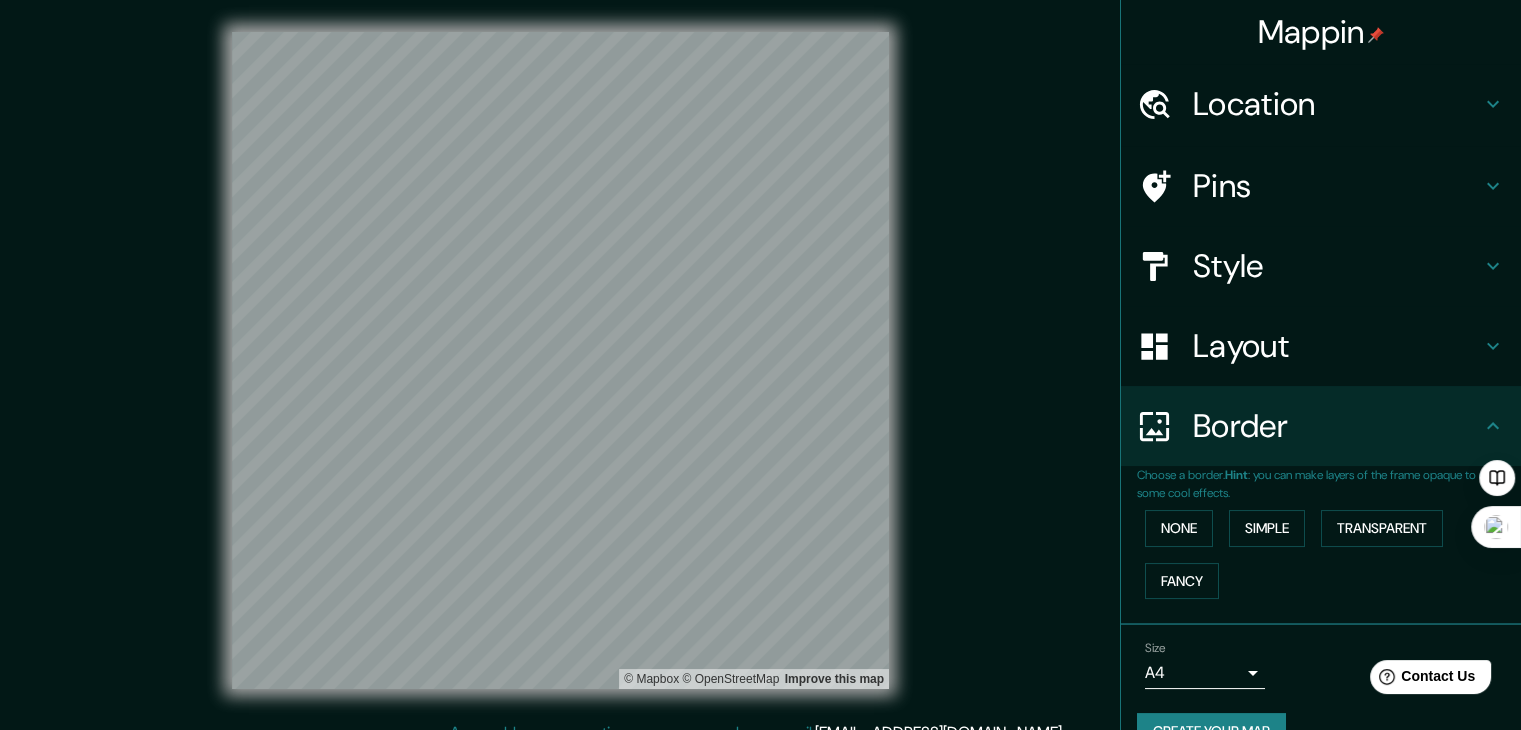 scroll, scrollTop: 42, scrollLeft: 0, axis: vertical 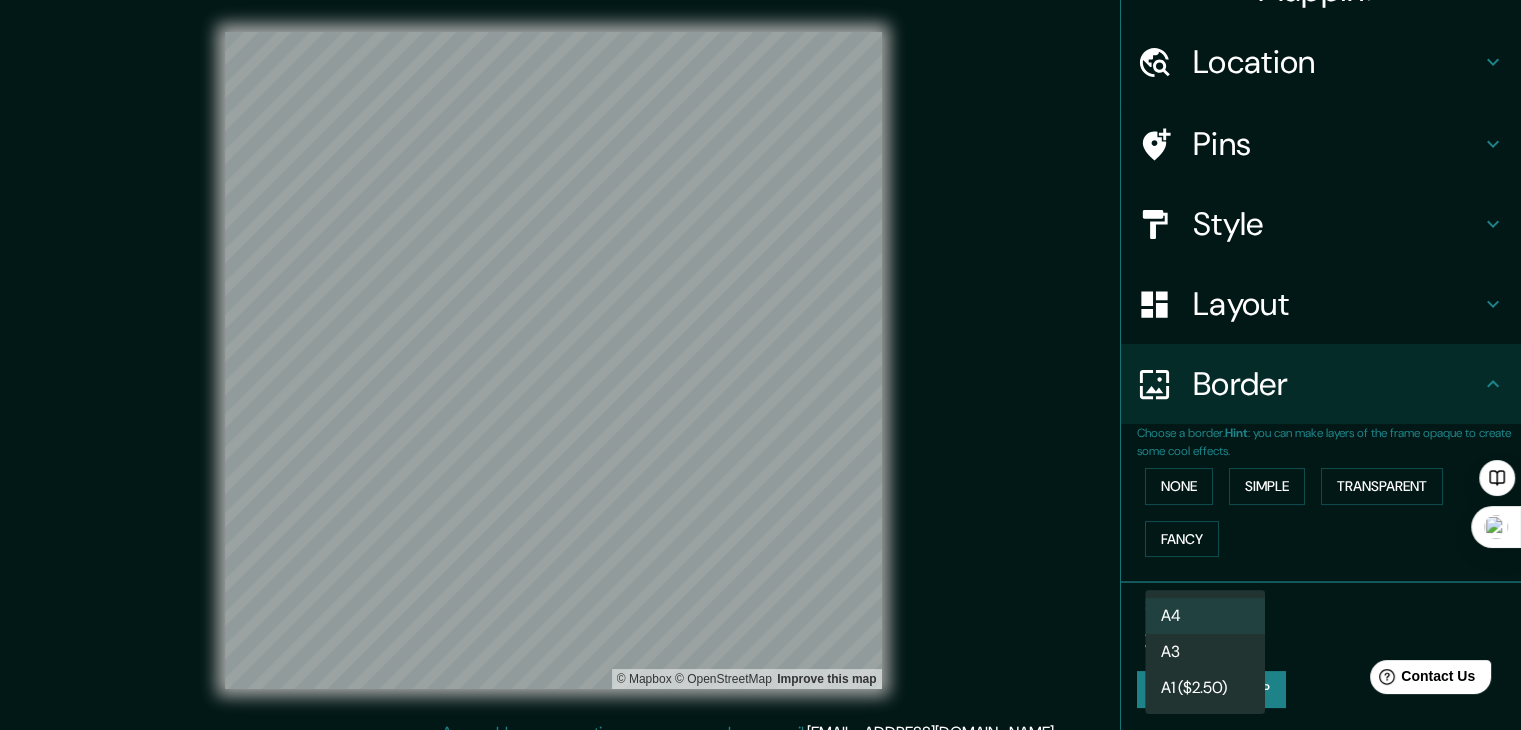 click on "Mappin Location [GEOGRAPHIC_DATA], [GEOGRAPHIC_DATA], [GEOGRAPHIC_DATA] Pins Style Layout Border Choose a border.  Hint : you can make layers of the frame opaque to create some cool effects. None Simple Transparent Fancy Size A4 single Create your map © Mapbox   © OpenStreetMap   Improve this map Any problems, suggestions, or concerns please email    [EMAIL_ADDRESS][DOMAIN_NAME] . . . A4 A3 A1 ($2.50)" at bounding box center (760, 365) 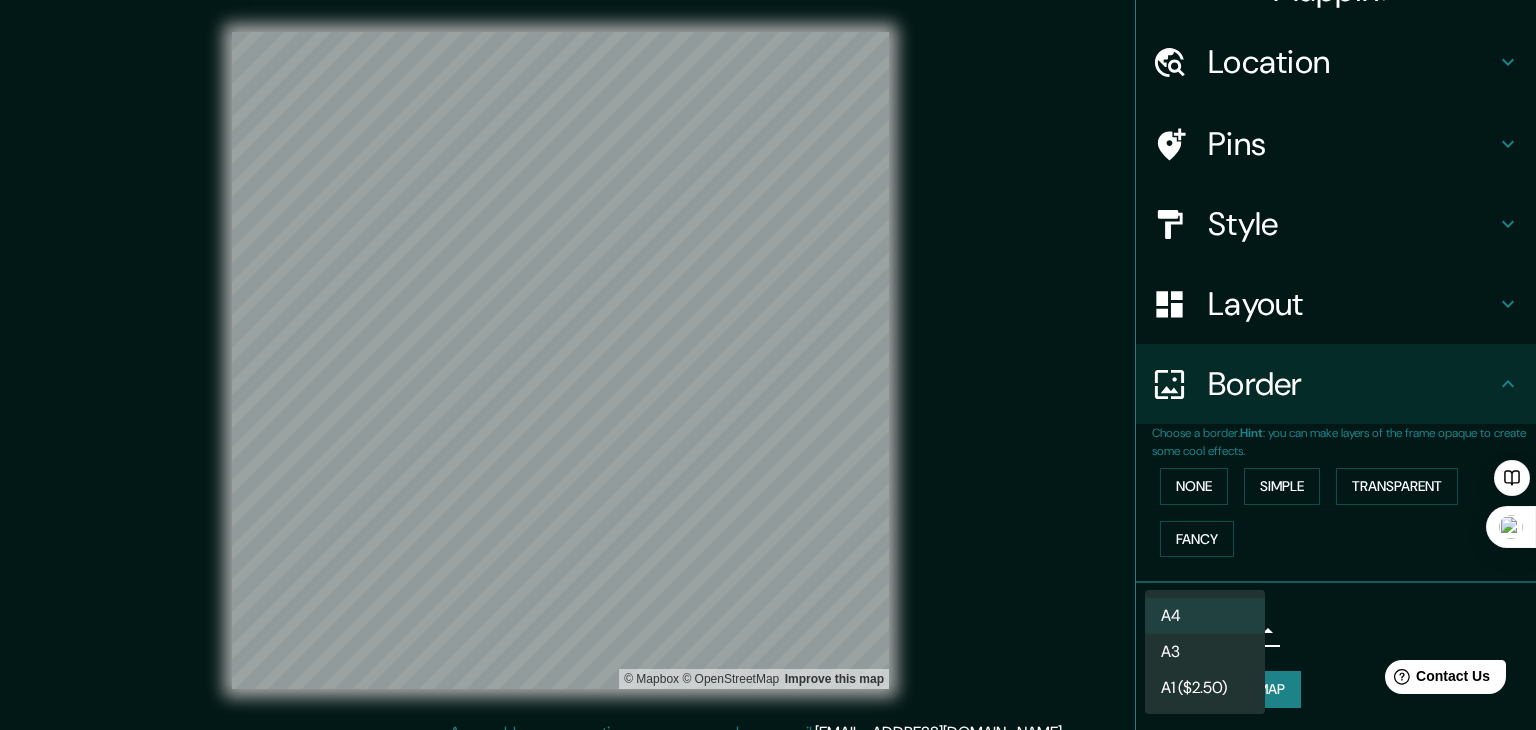 click on "A4" at bounding box center [1205, 616] 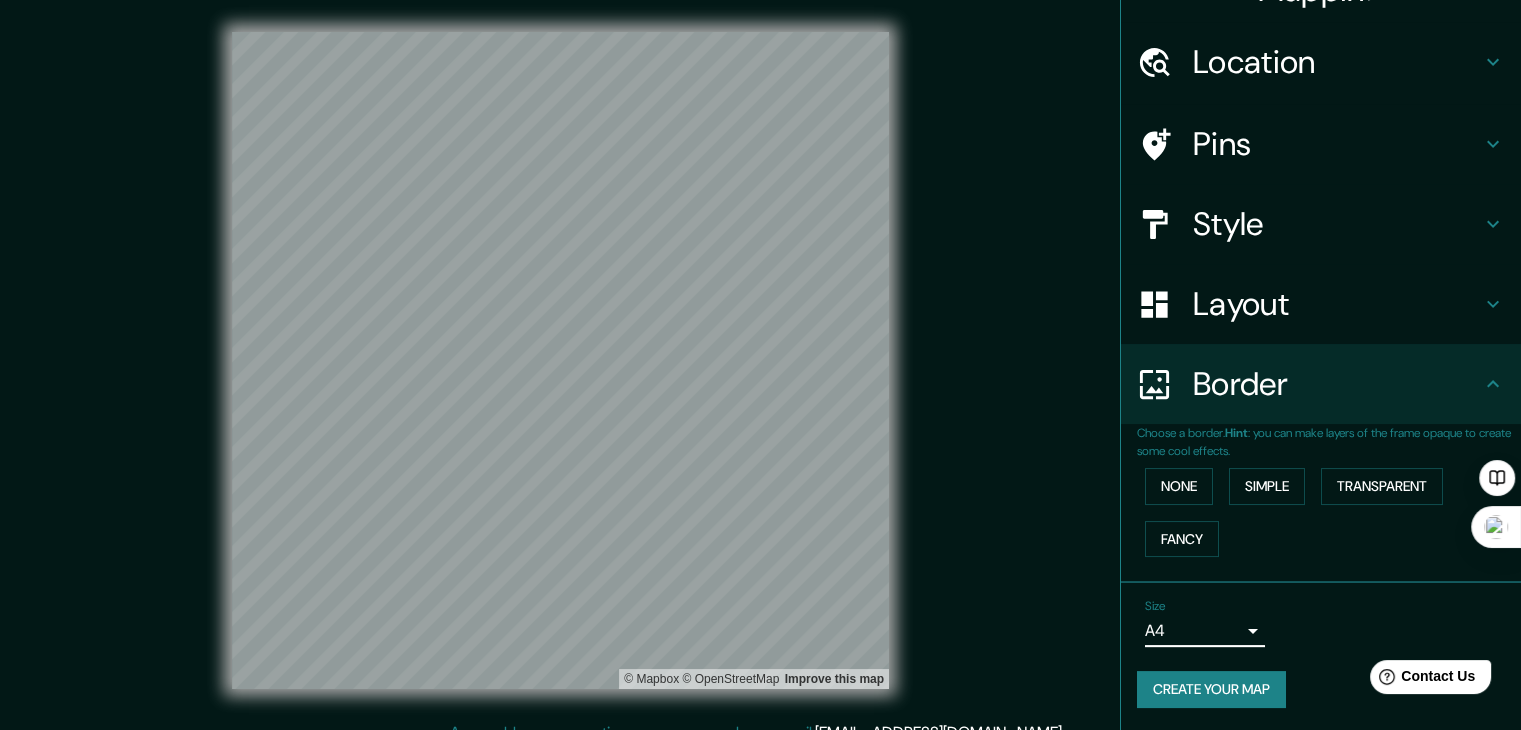 click on "Create your map" at bounding box center (1211, 689) 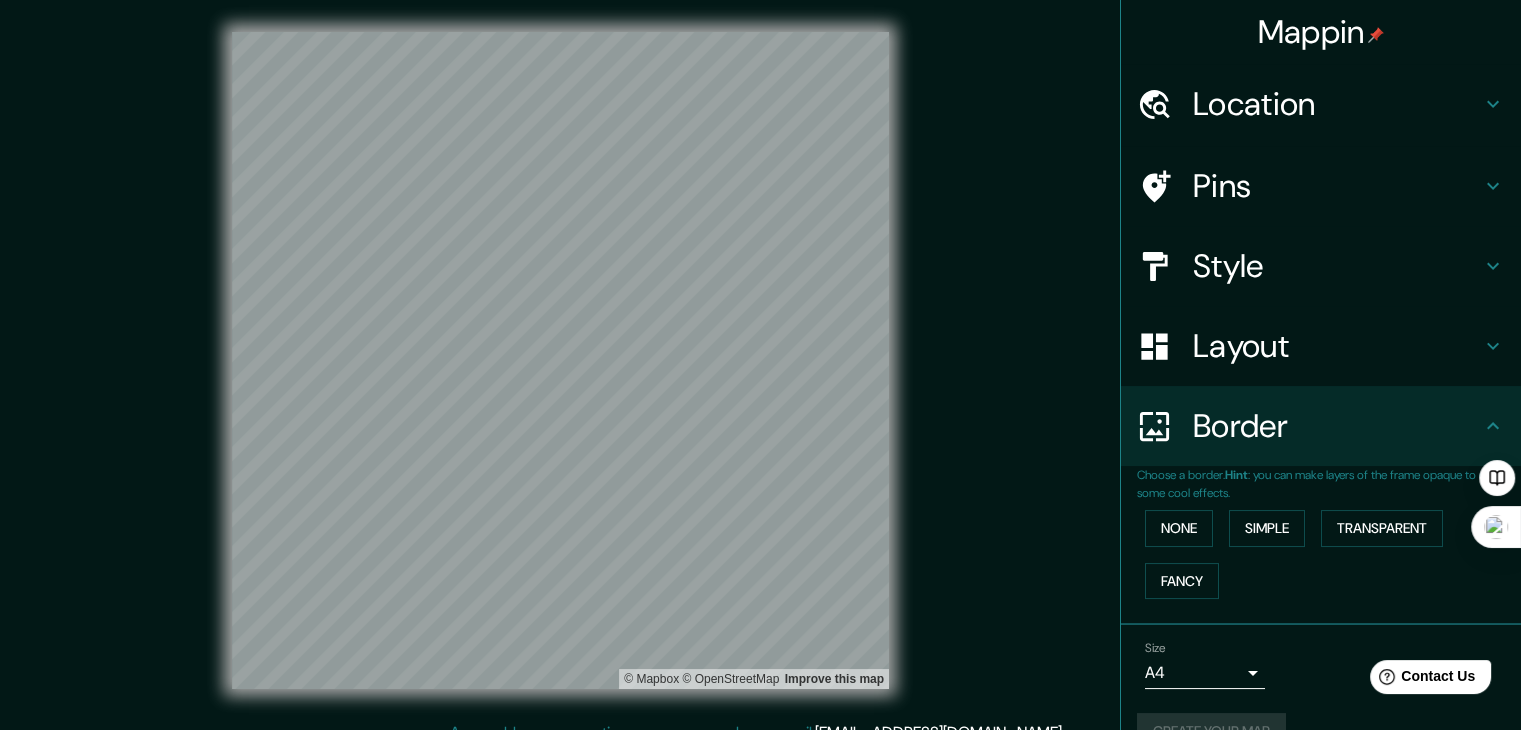 scroll, scrollTop: 42, scrollLeft: 0, axis: vertical 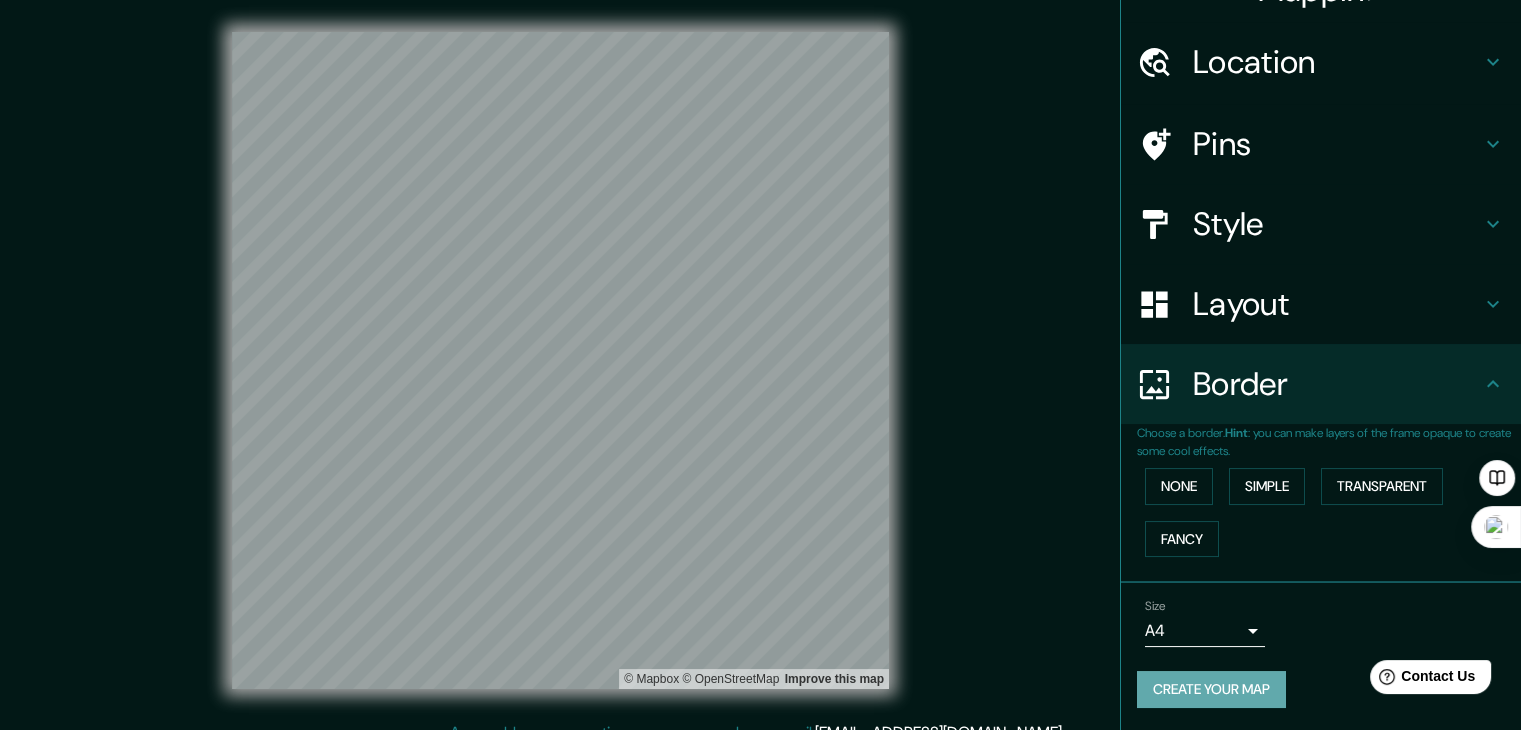 click on "Create your map" at bounding box center [1211, 689] 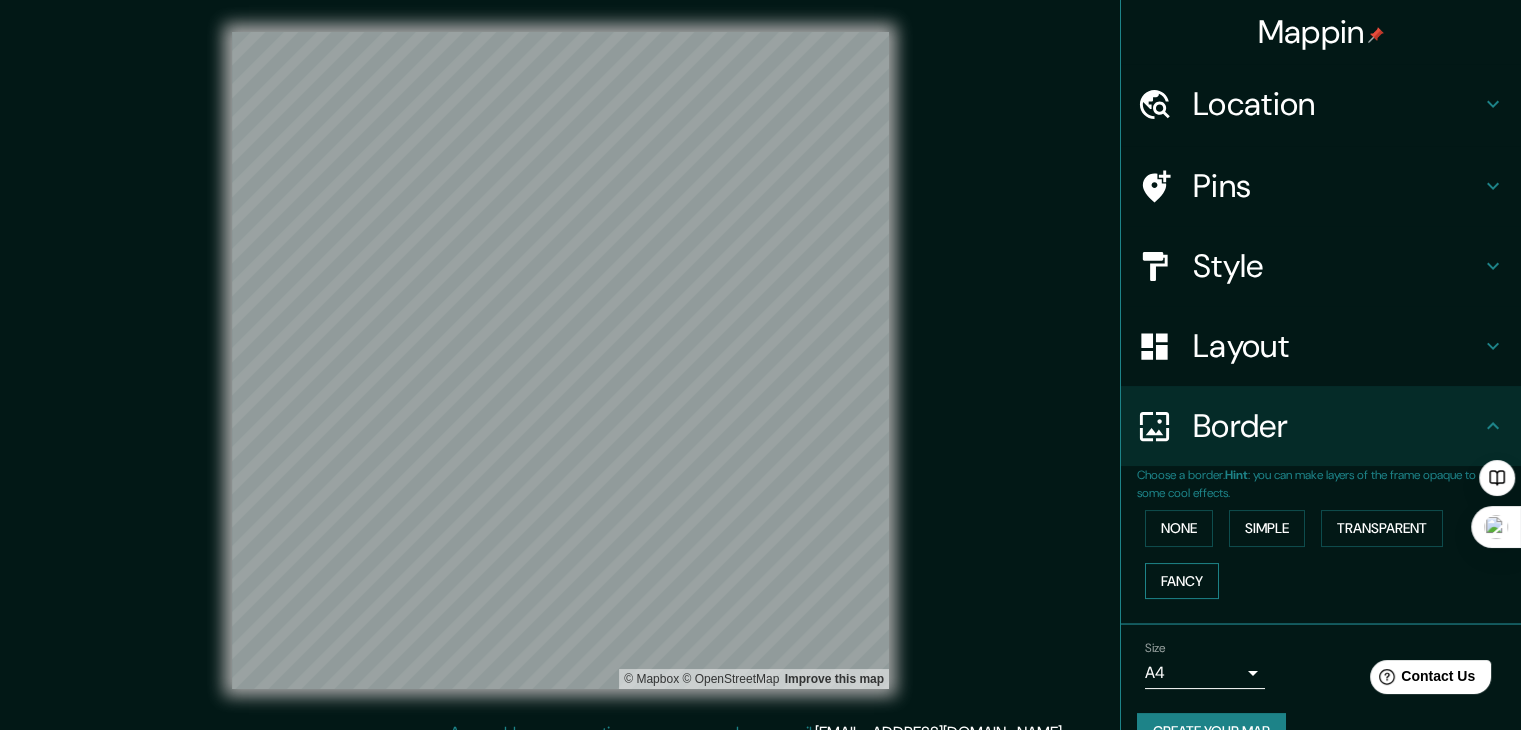 scroll, scrollTop: 42, scrollLeft: 0, axis: vertical 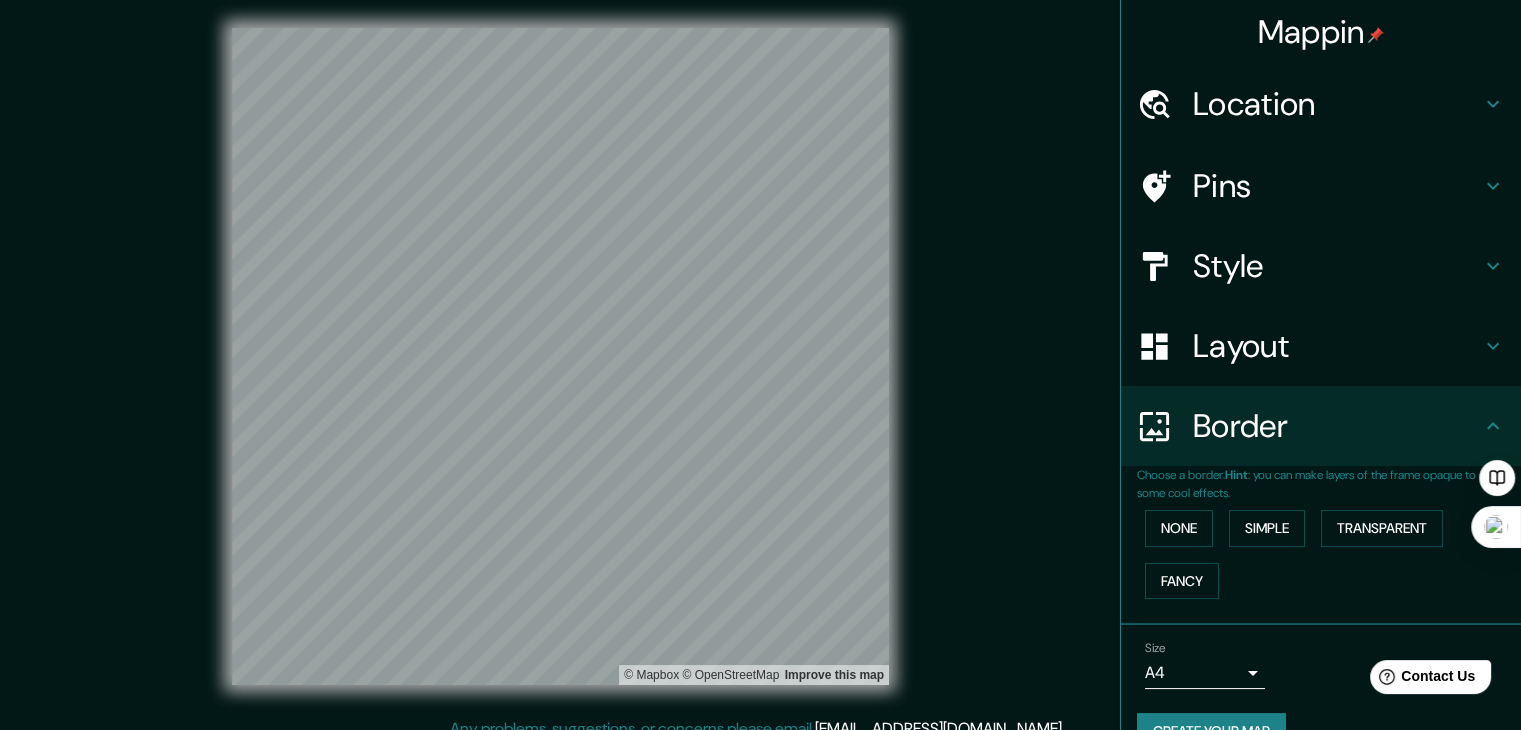 click on "Pins" at bounding box center (1337, 186) 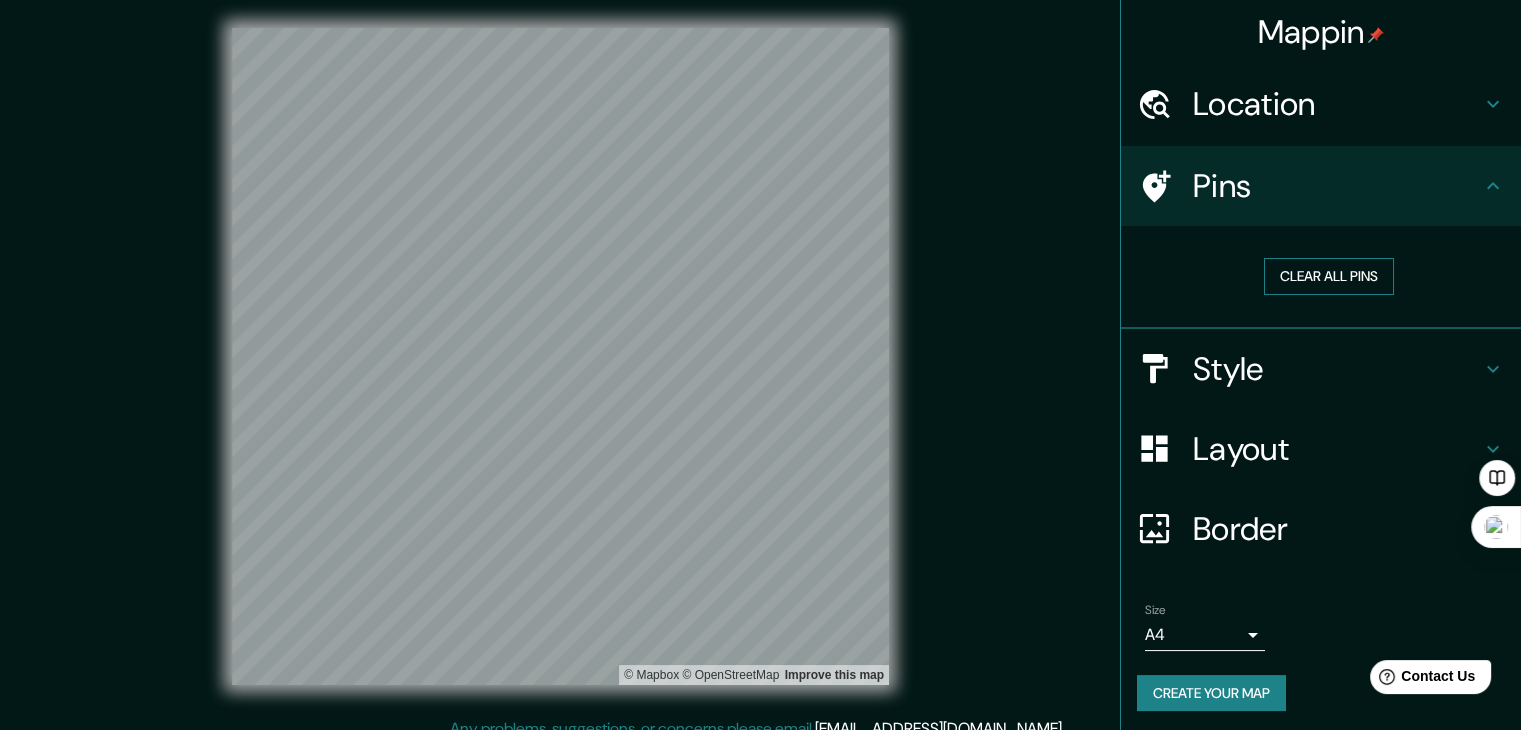 click on "Clear all pins" at bounding box center (1329, 276) 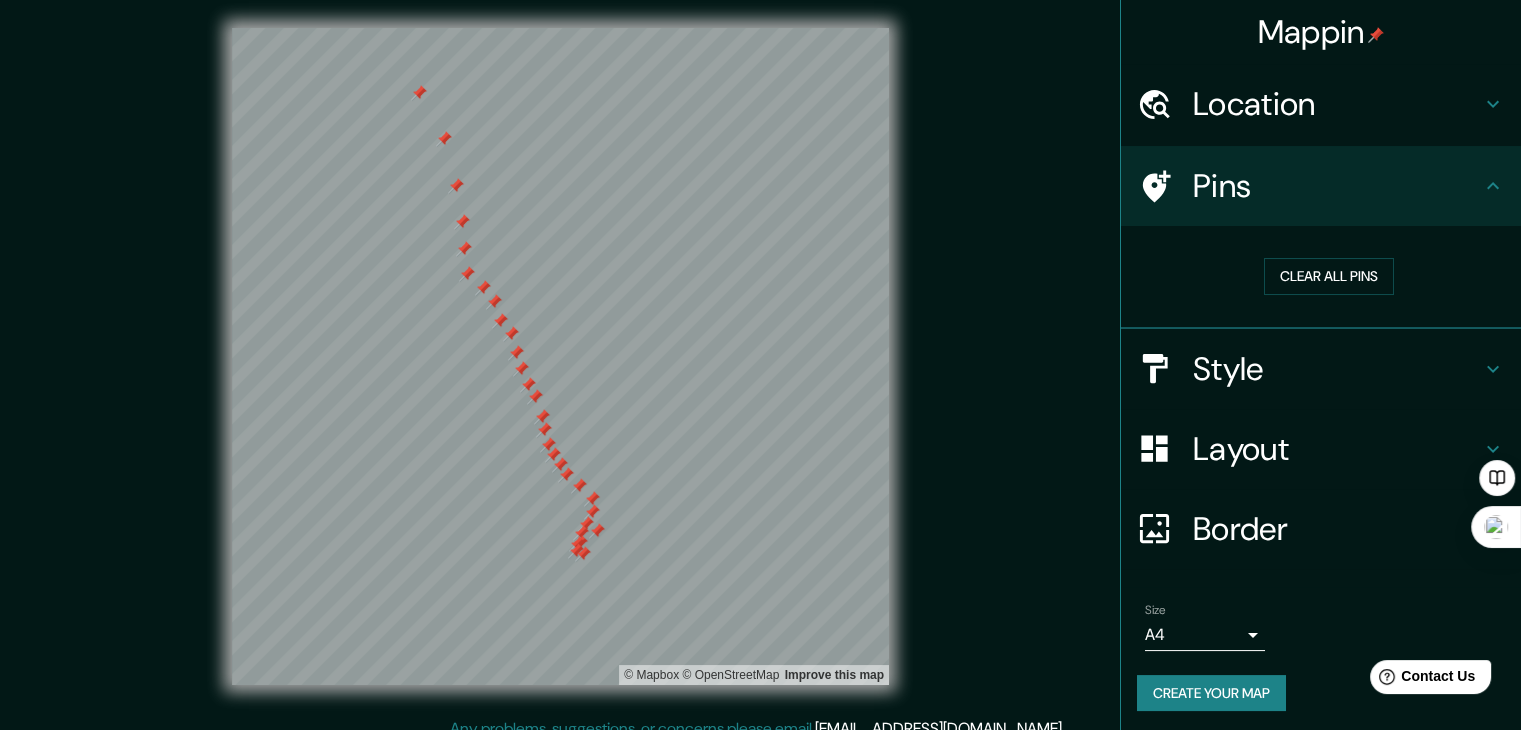 click on "Create your map" at bounding box center [1211, 693] 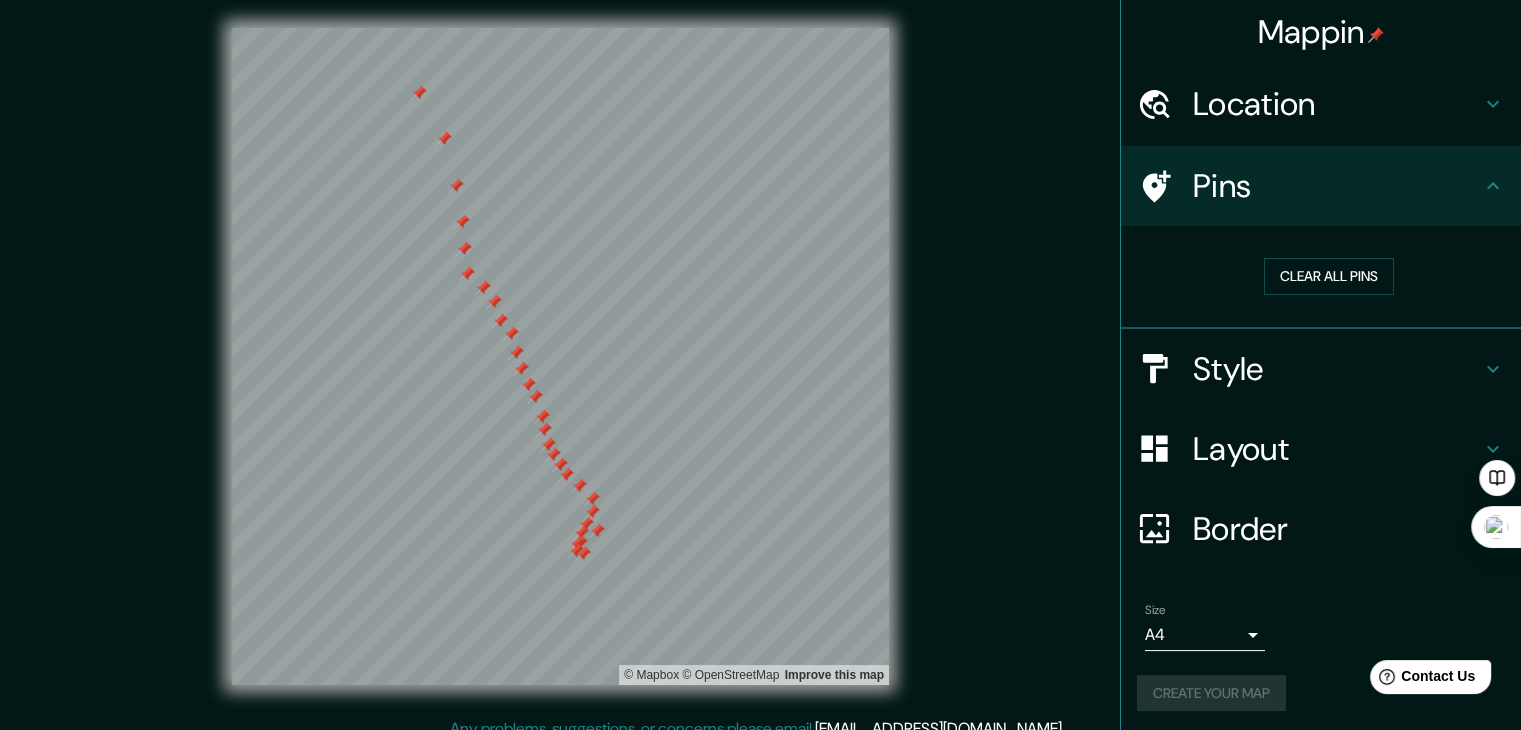 click on "Style" at bounding box center [1337, 369] 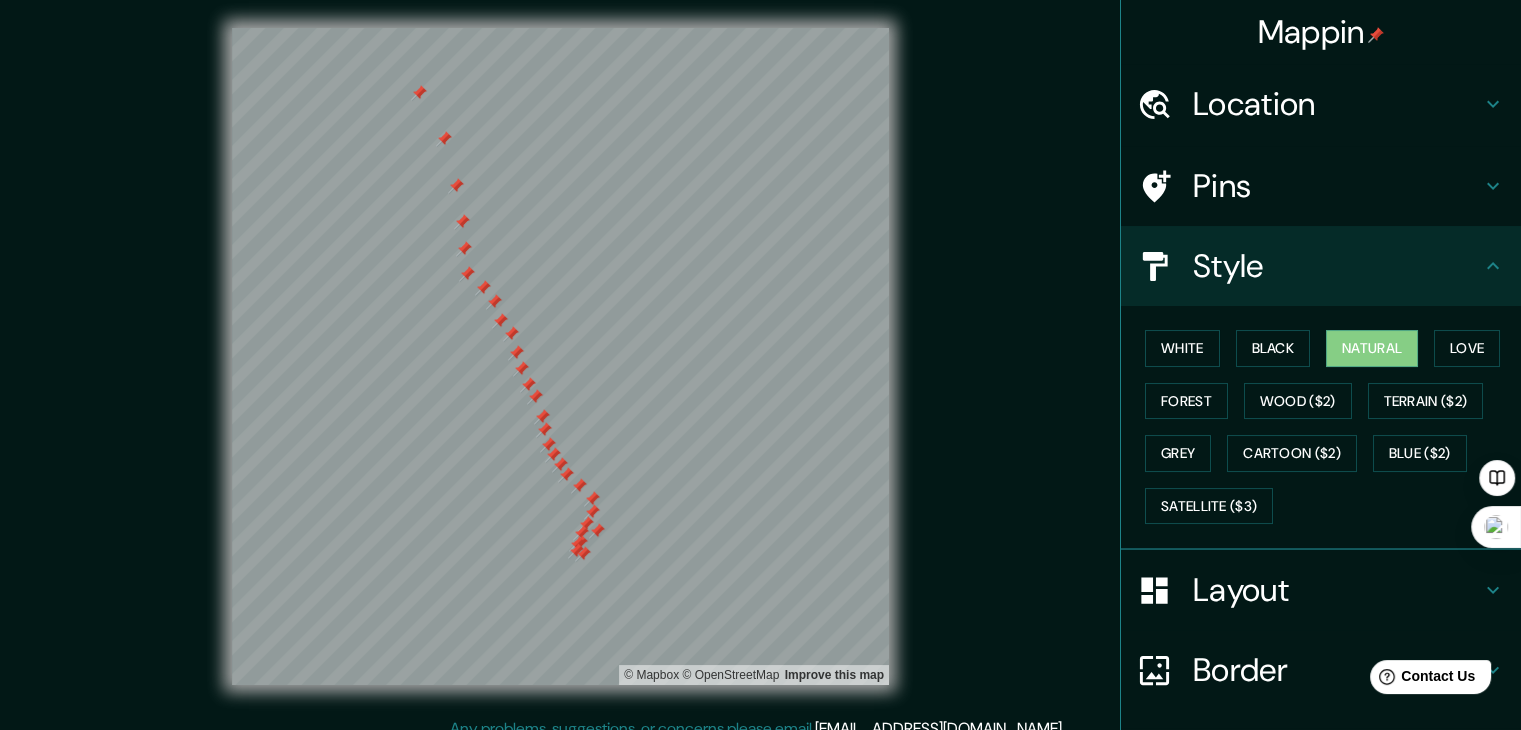 click on "Pins" at bounding box center [1337, 186] 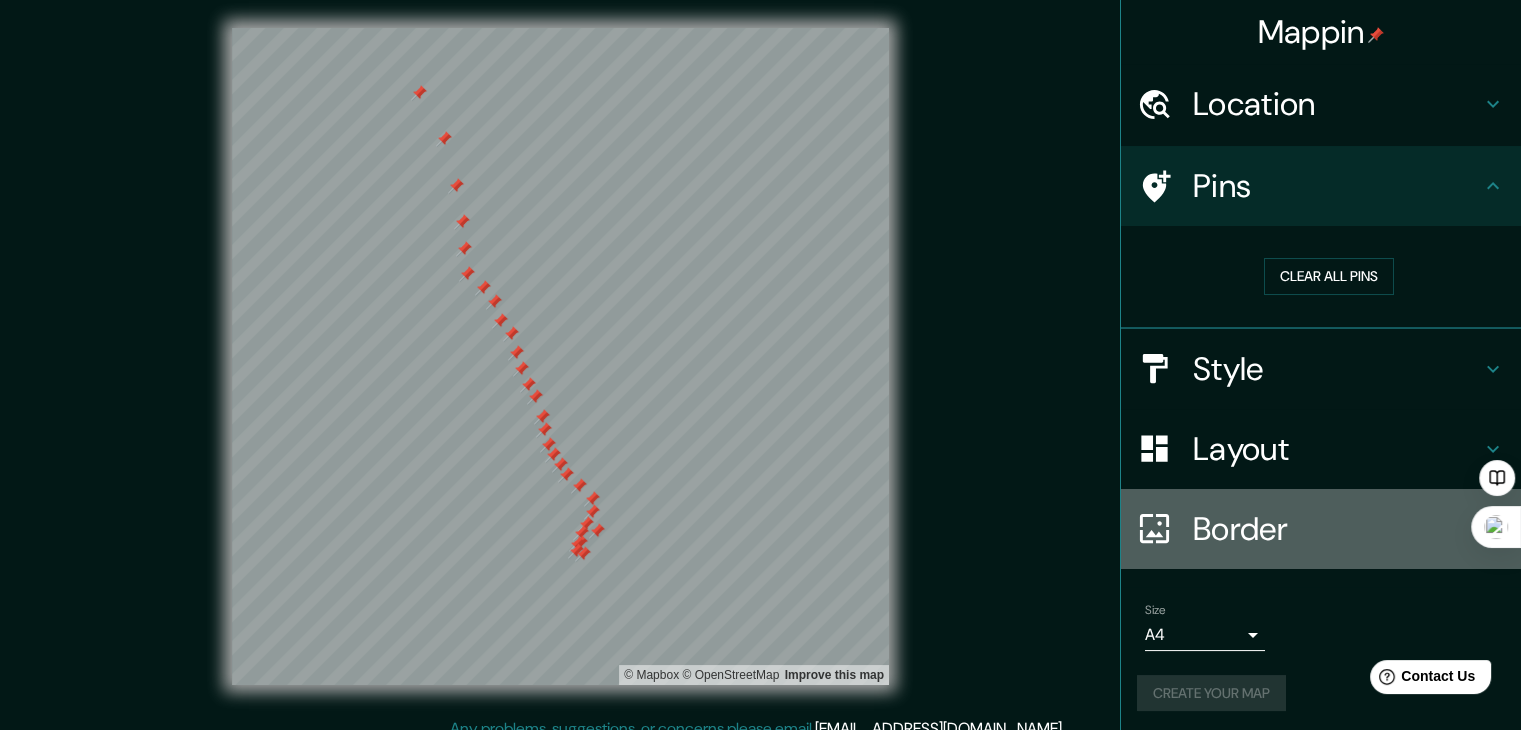 click on "Border" at bounding box center (1337, 529) 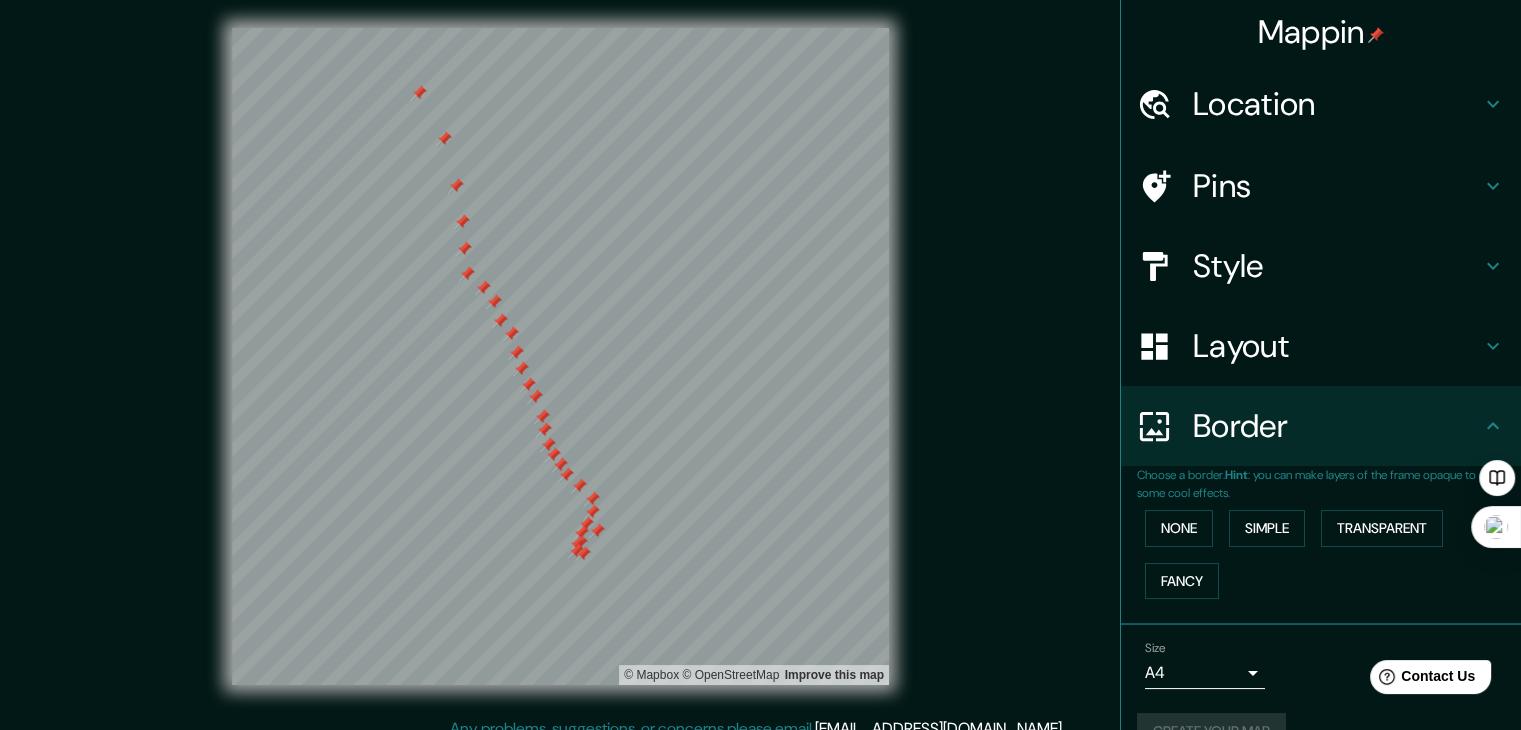 click on "Border" at bounding box center (1337, 426) 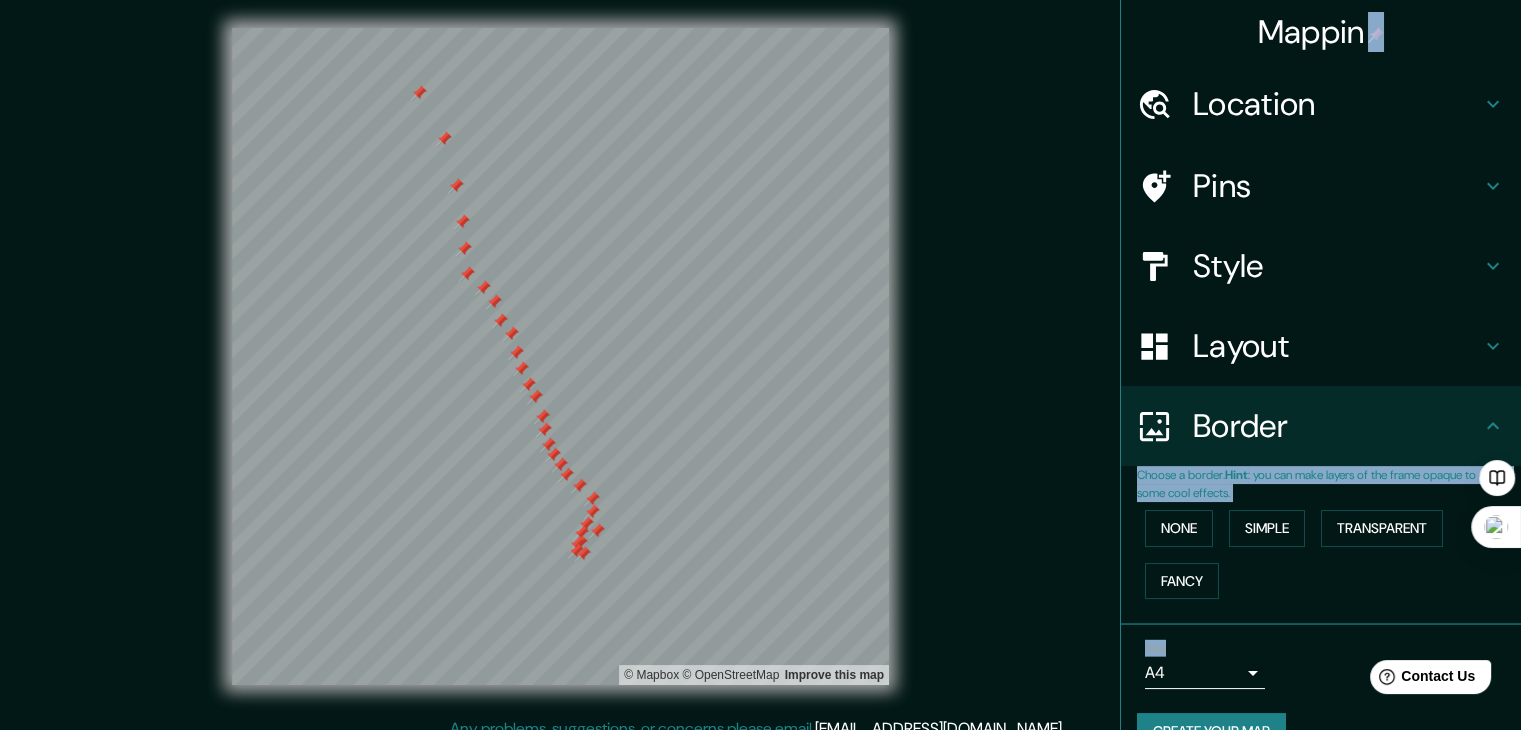 drag, startPoint x: 1502, startPoint y: 110, endPoint x: 1528, endPoint y: 329, distance: 220.53798 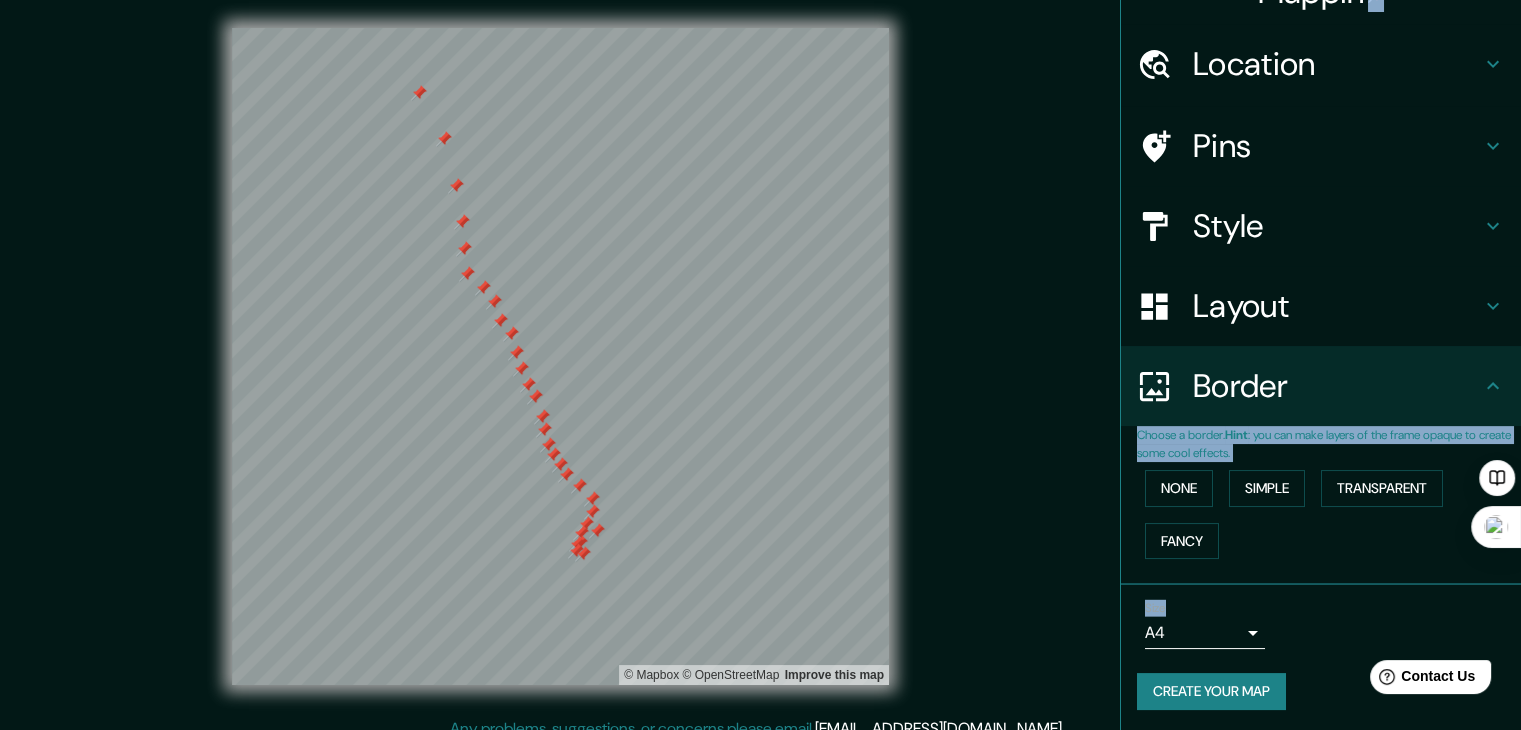 scroll, scrollTop: 42, scrollLeft: 0, axis: vertical 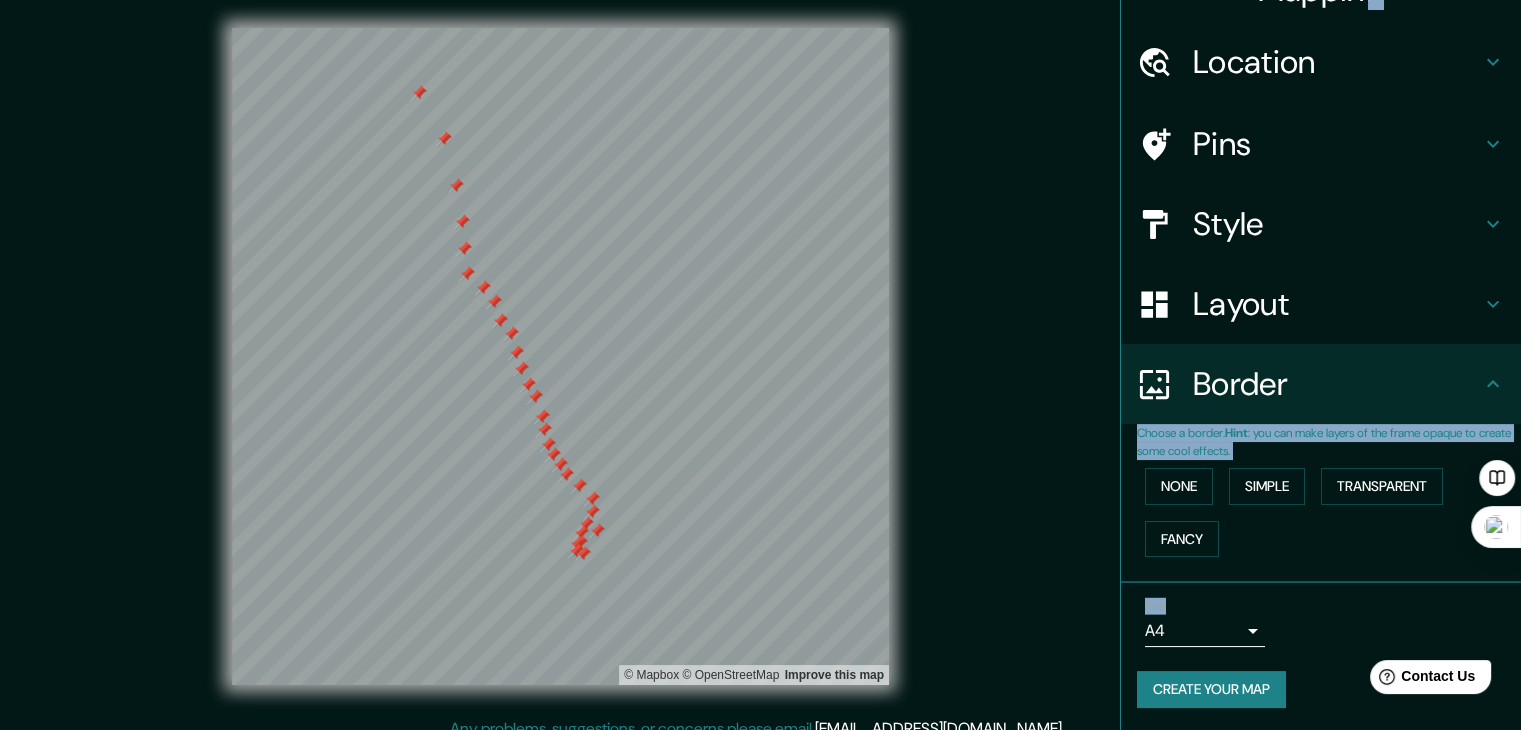 click on "Create your map" at bounding box center [1211, 689] 